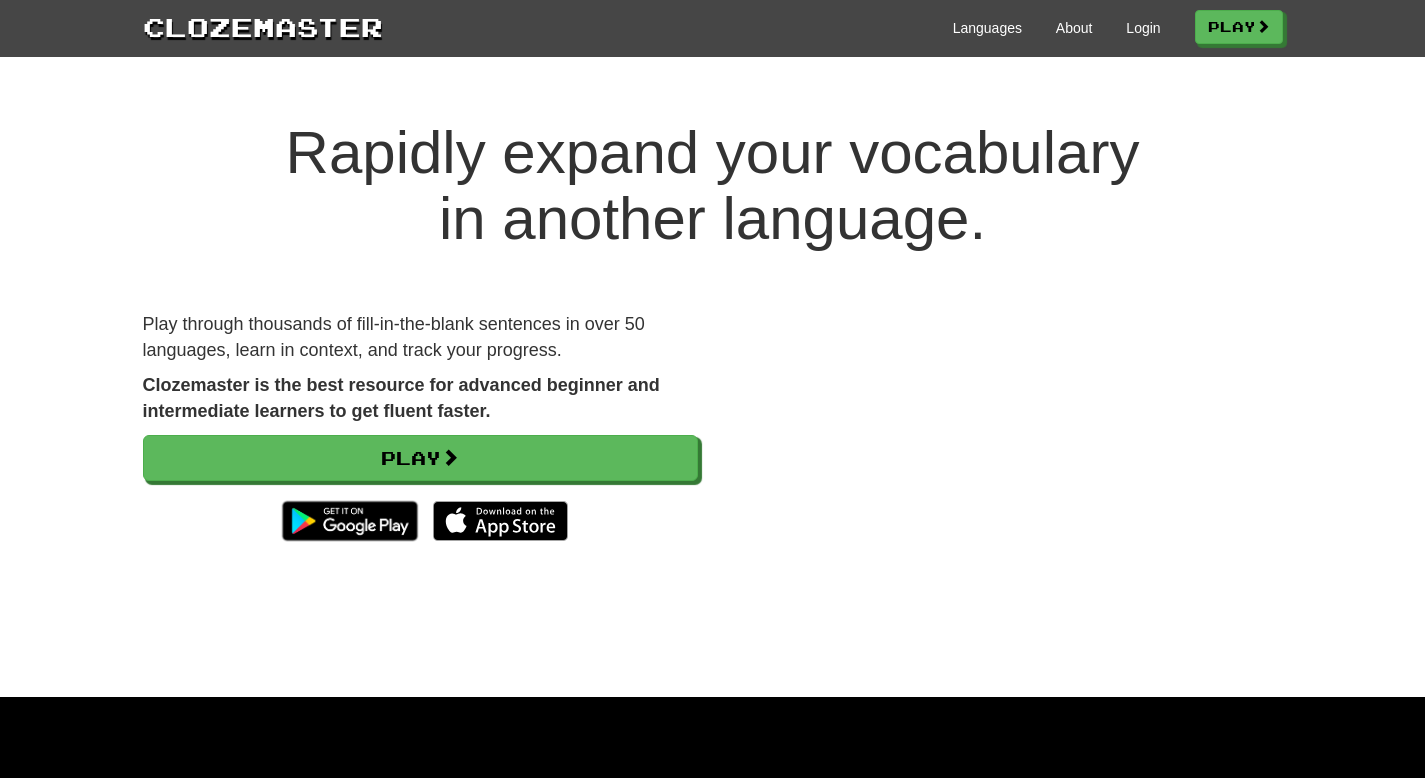 scroll, scrollTop: 0, scrollLeft: 0, axis: both 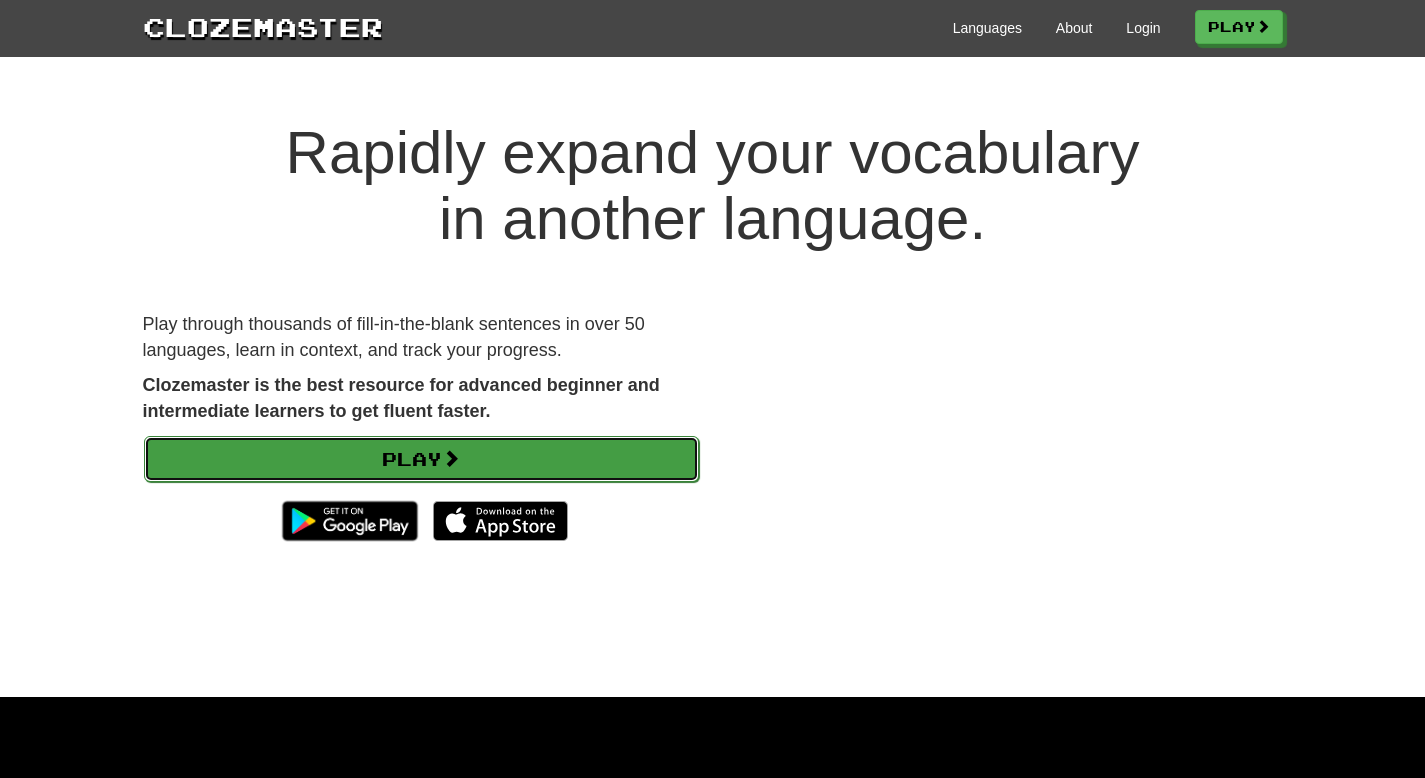 click on "Play" at bounding box center (421, 459) 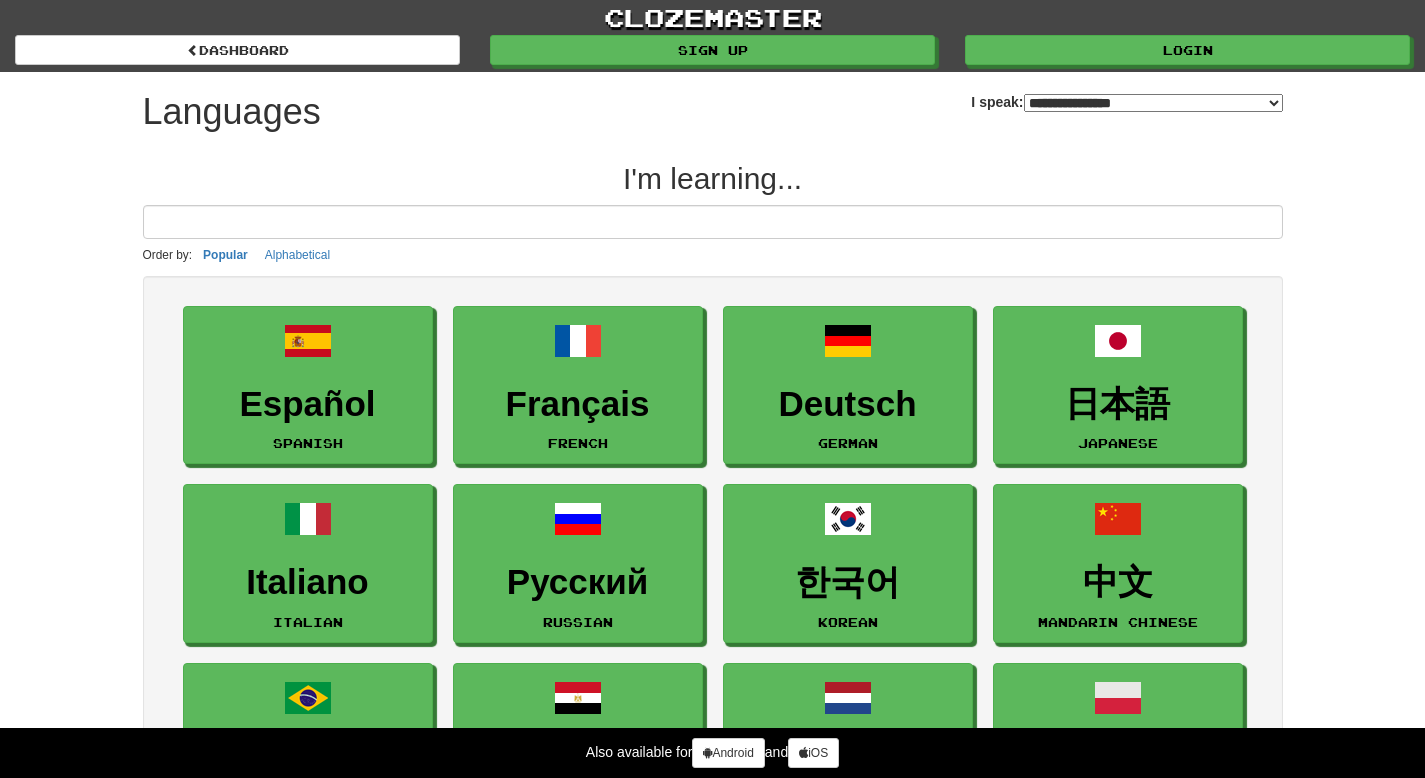 select on "*******" 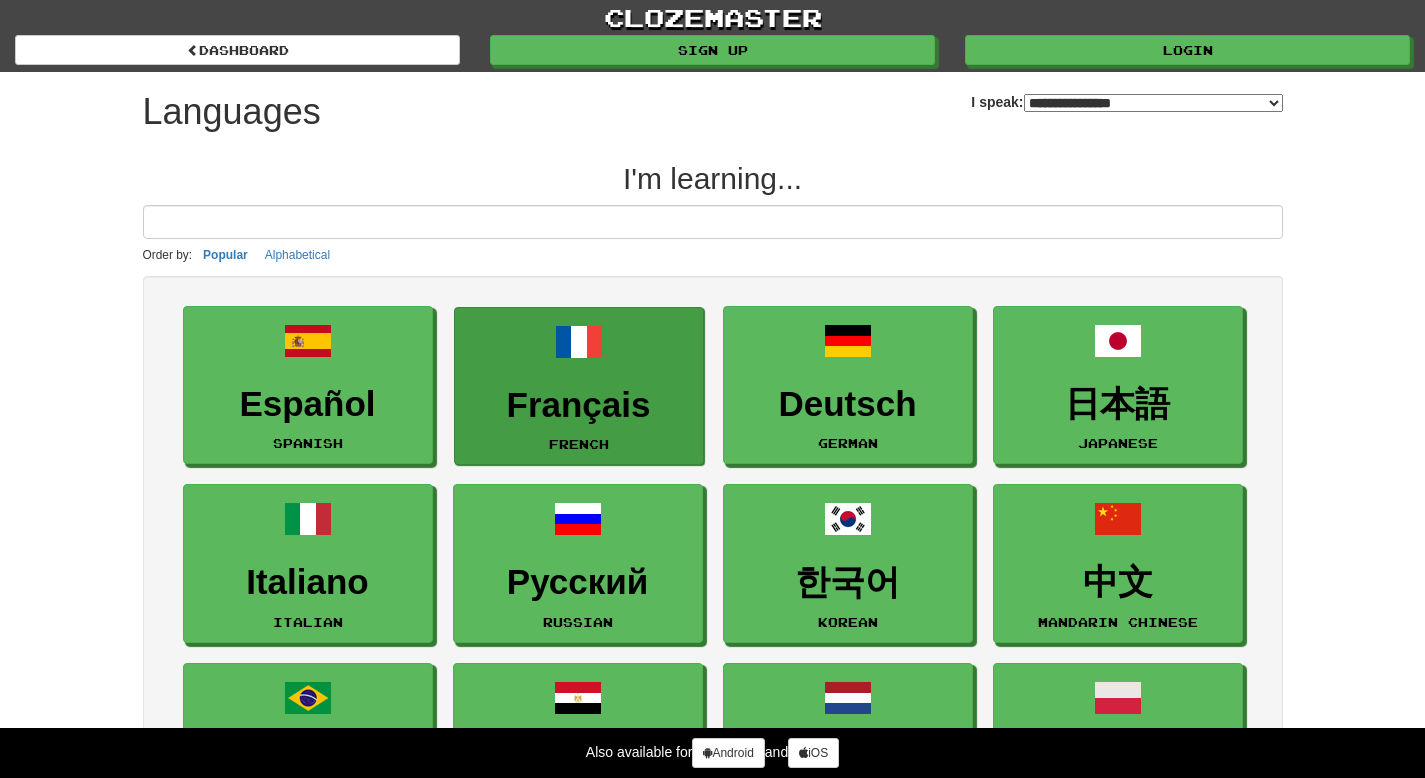 scroll, scrollTop: 0, scrollLeft: 0, axis: both 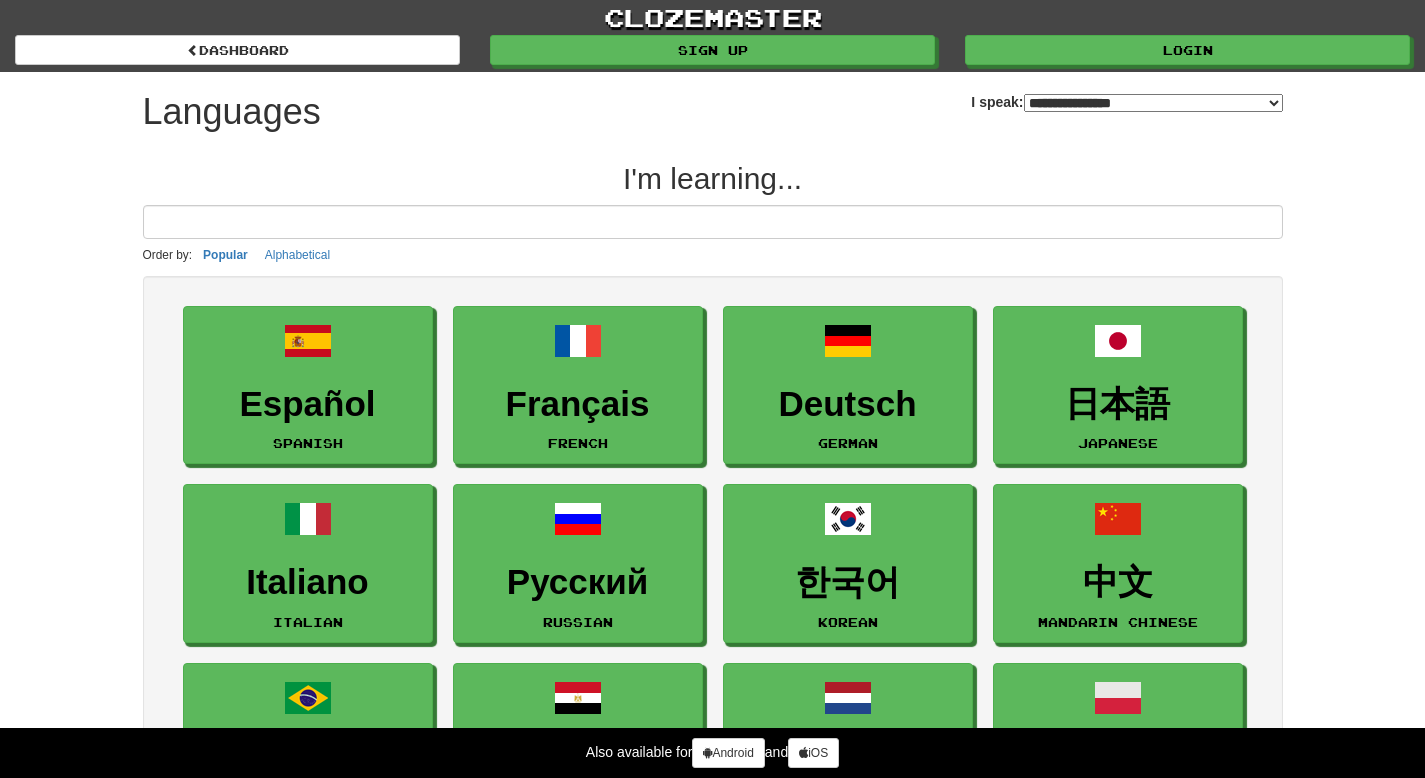 click at bounding box center [713, 222] 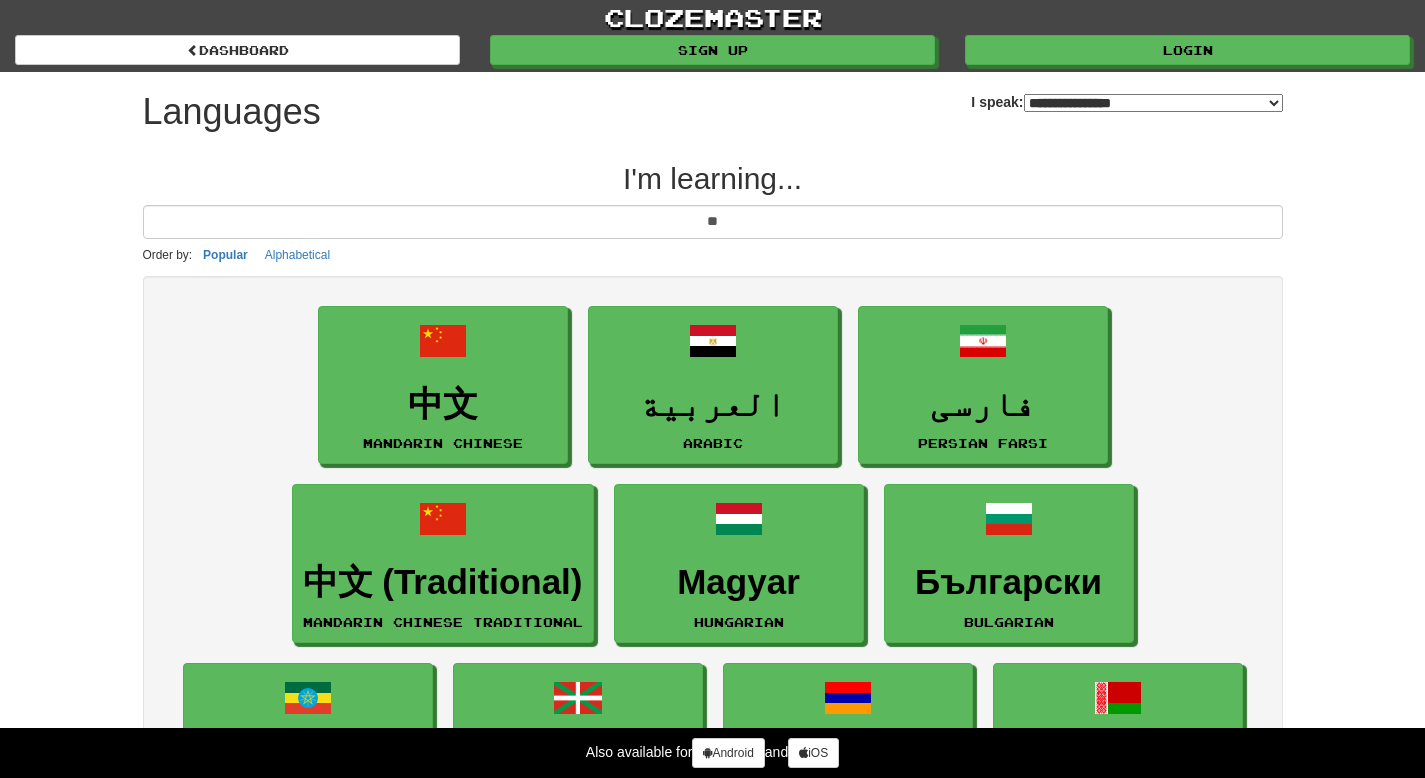 click on "**" at bounding box center [713, 222] 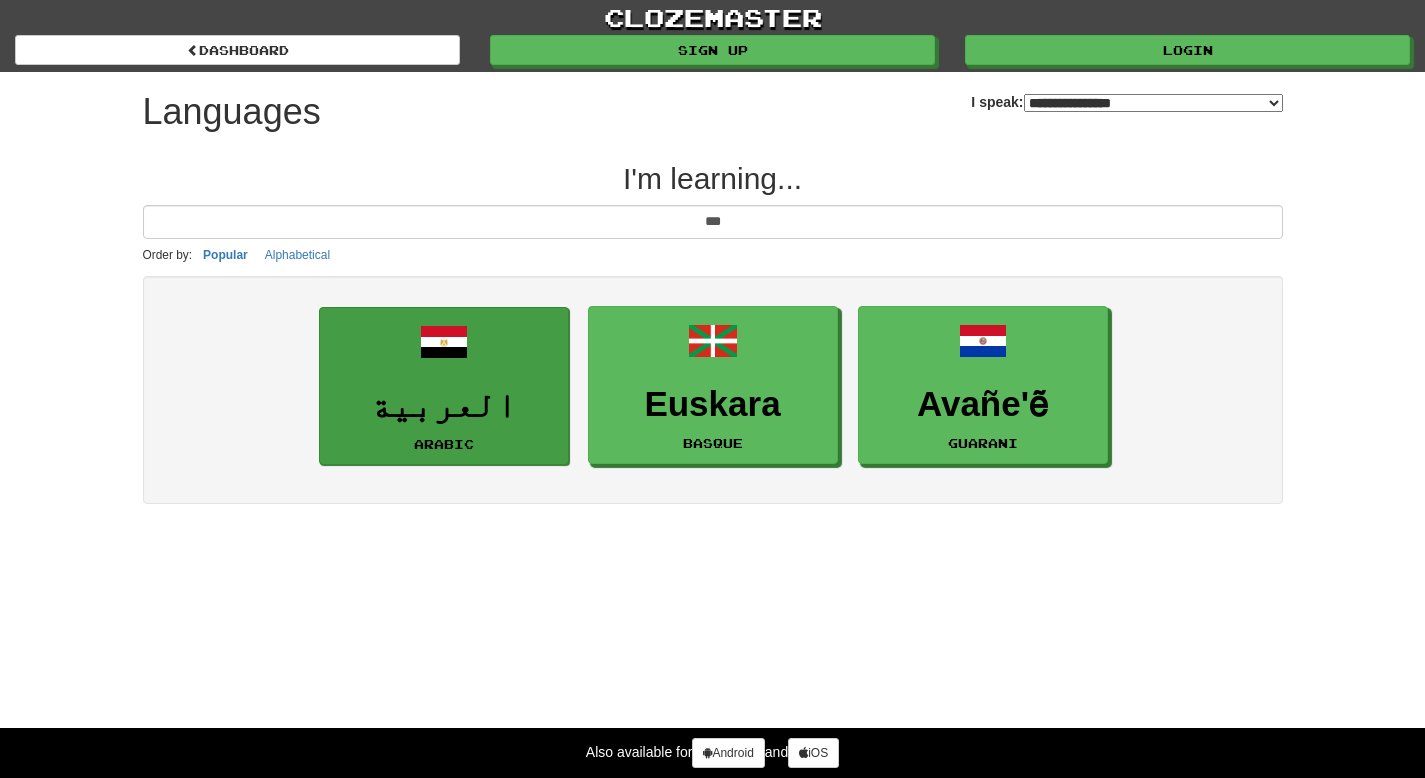 type on "***" 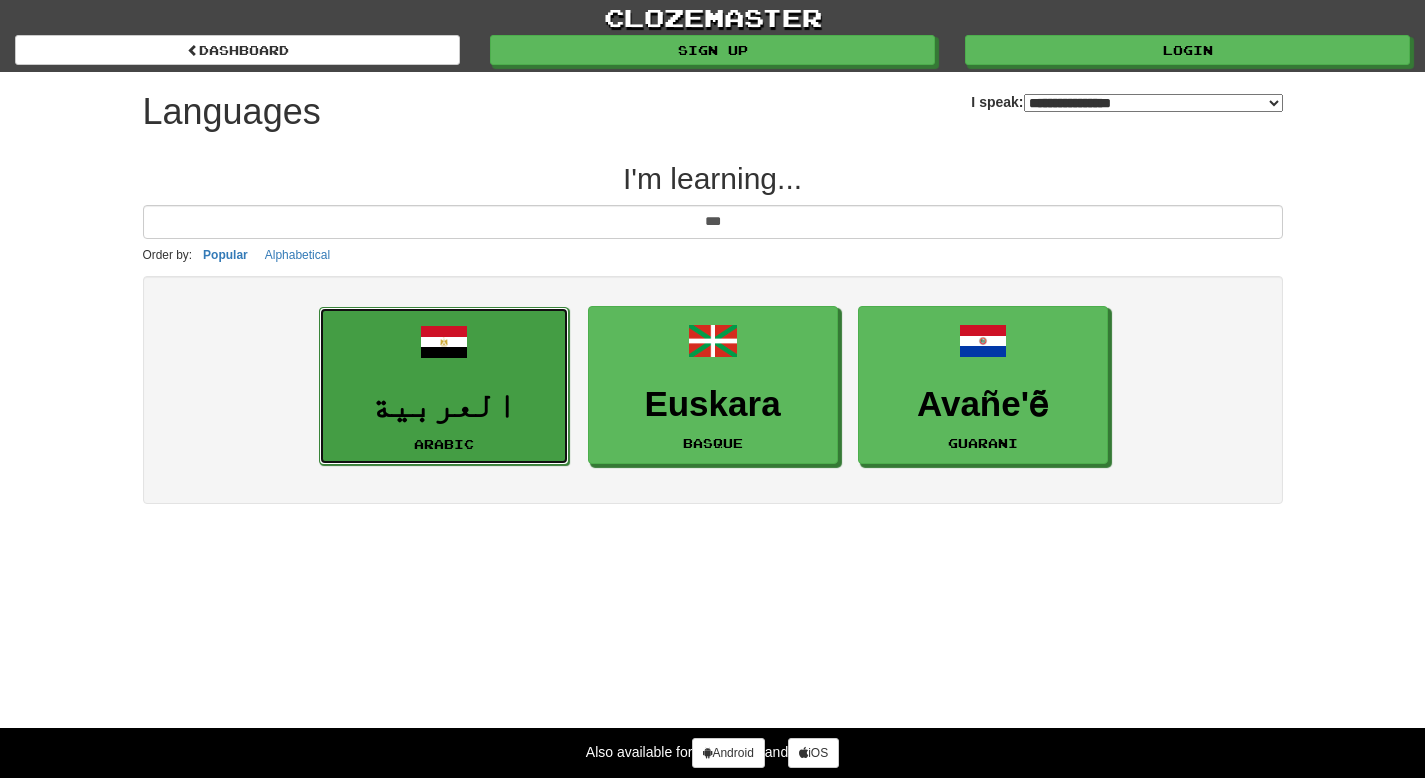 click on "العربية" at bounding box center [444, 405] 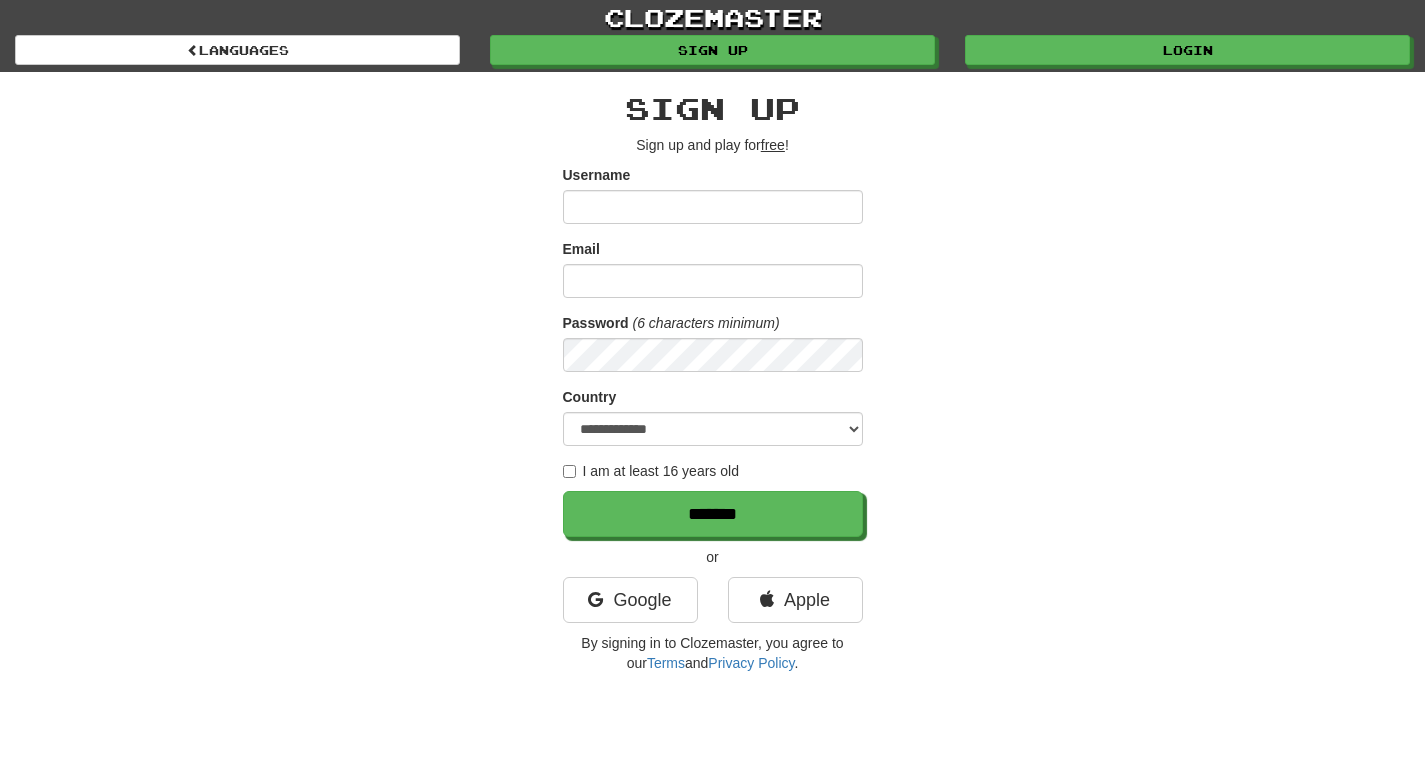scroll, scrollTop: 0, scrollLeft: 0, axis: both 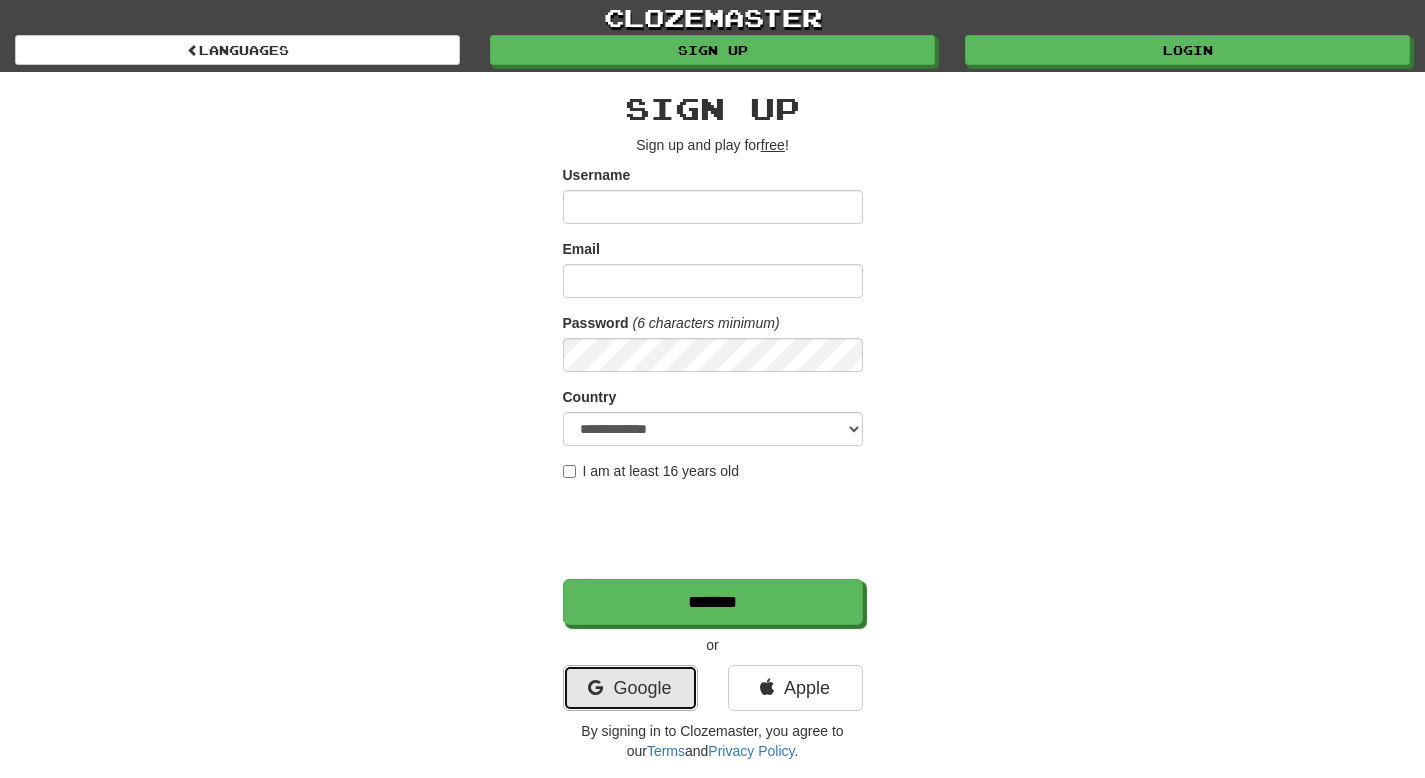 click on "Google" at bounding box center (630, 688) 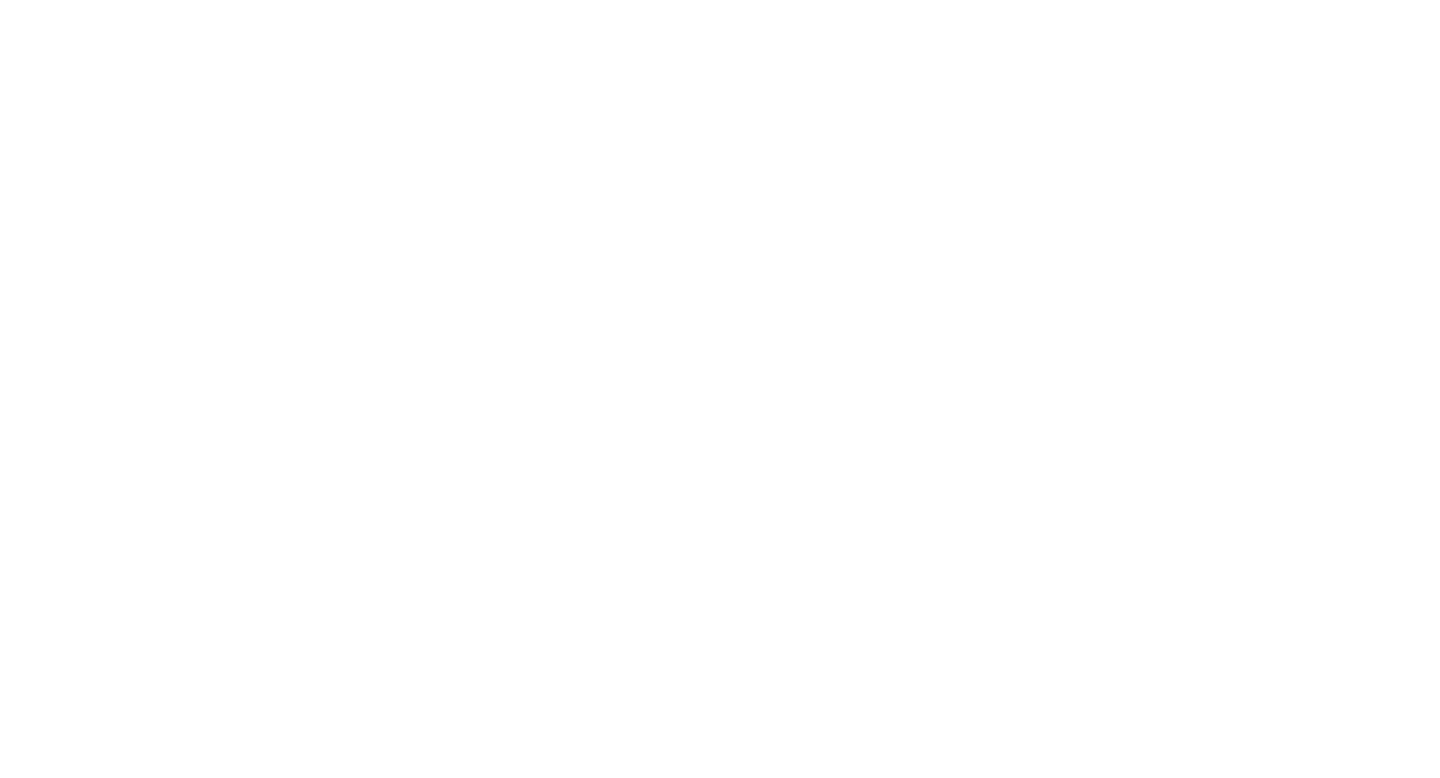 scroll, scrollTop: 0, scrollLeft: 0, axis: both 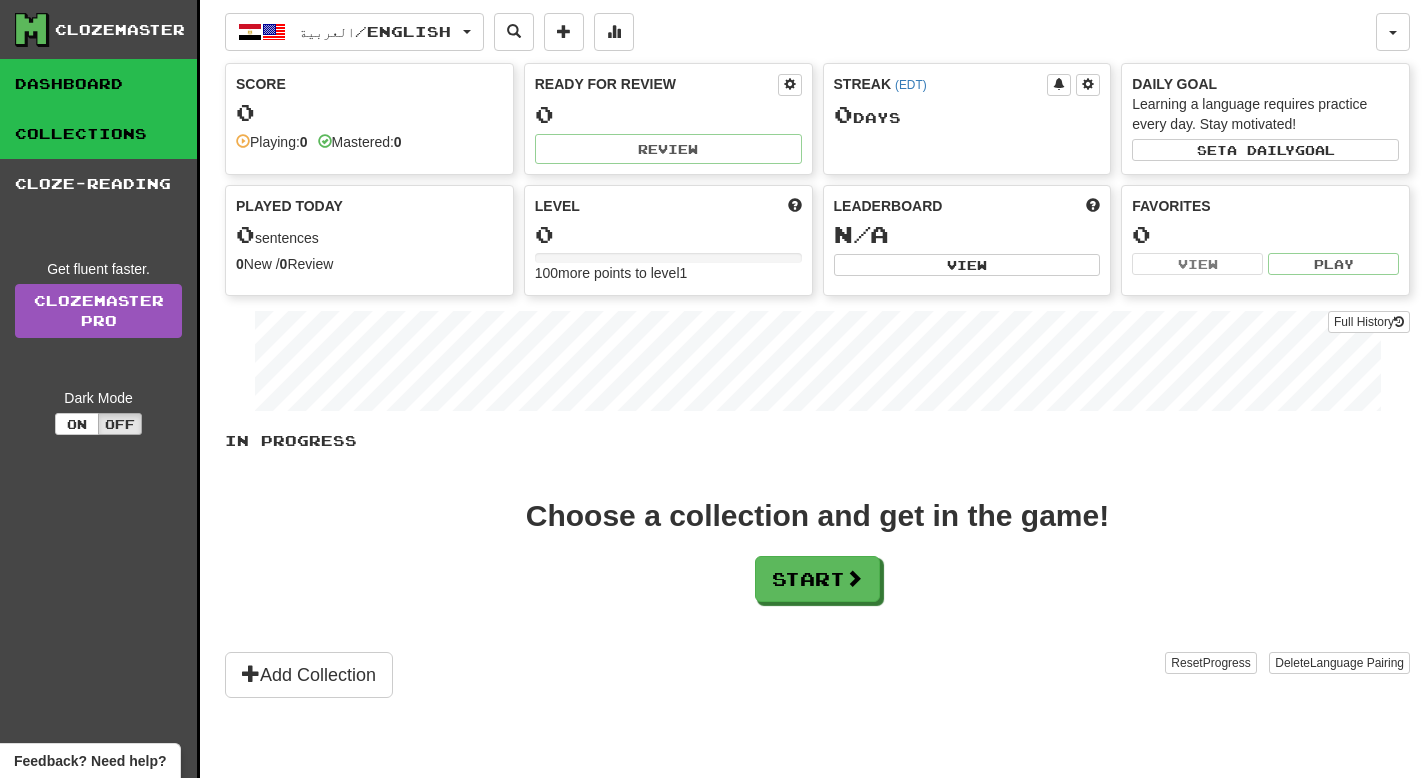 click on "Collections" at bounding box center [98, 134] 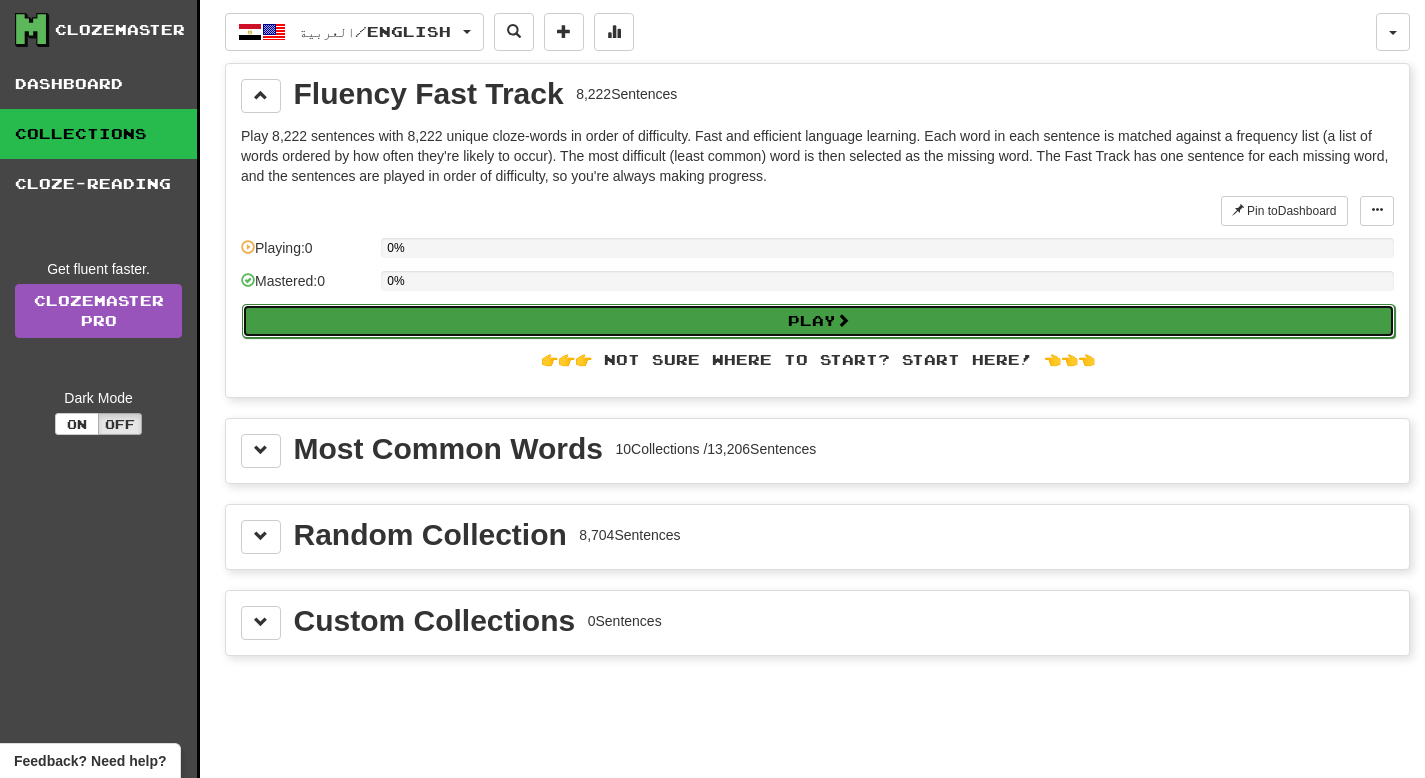 click on "Play" at bounding box center [818, 321] 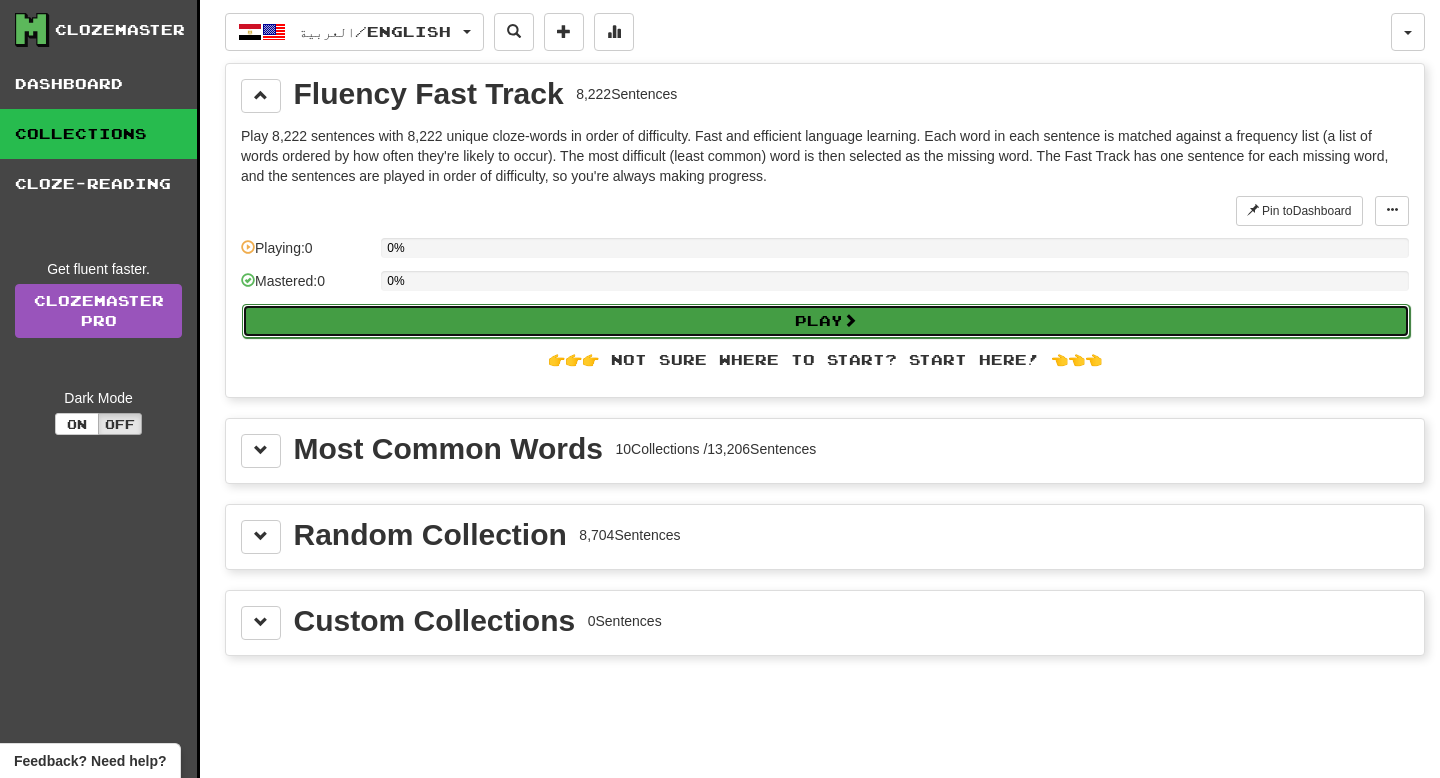 select on "**" 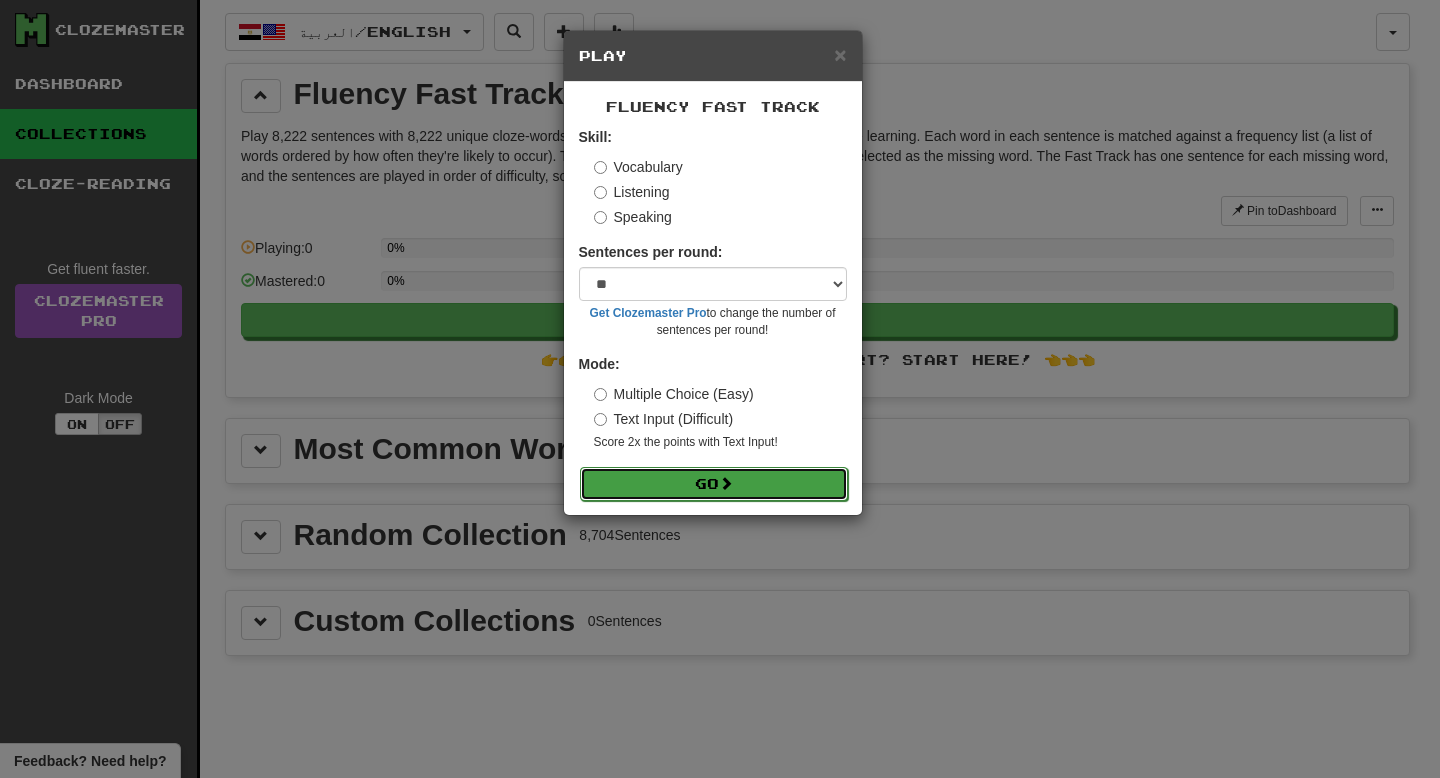 click on "Go" at bounding box center [714, 484] 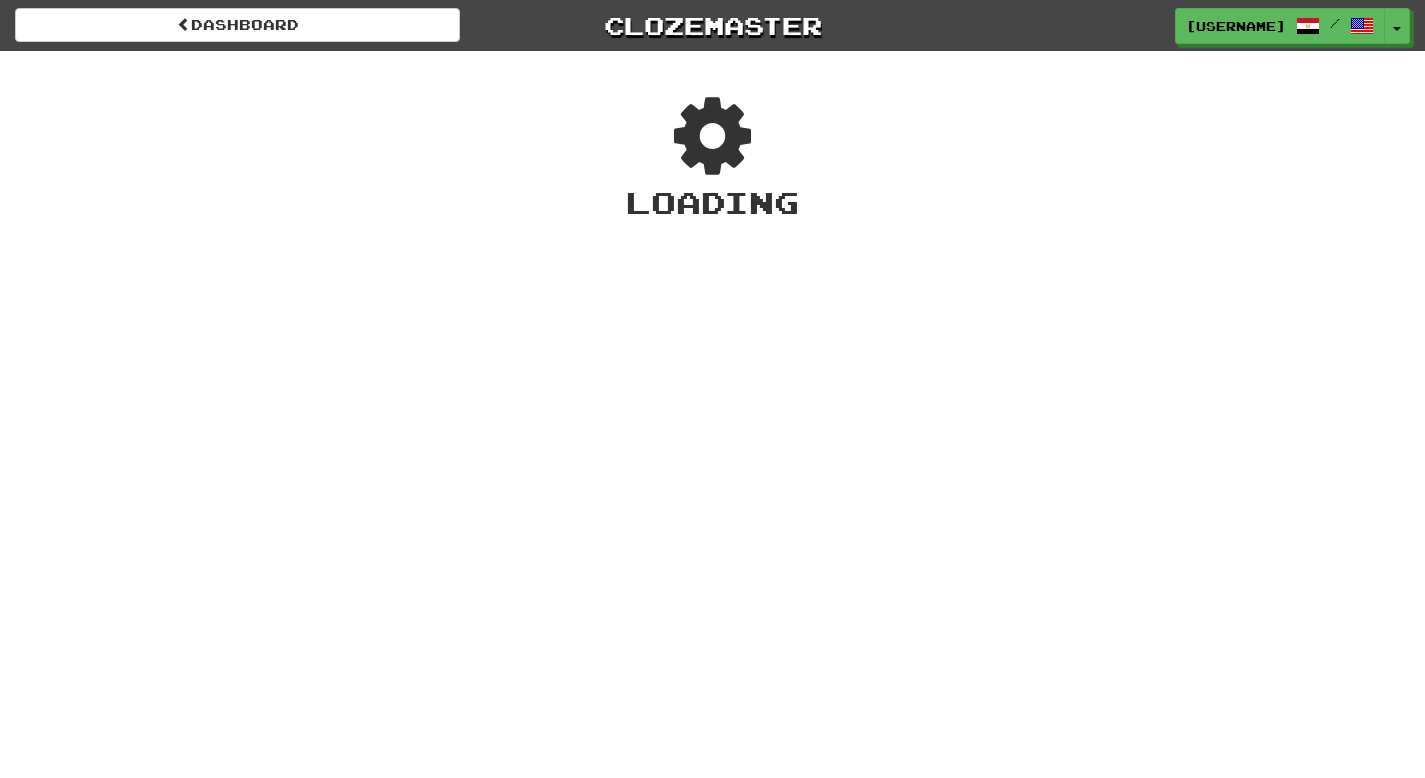 scroll, scrollTop: 0, scrollLeft: 0, axis: both 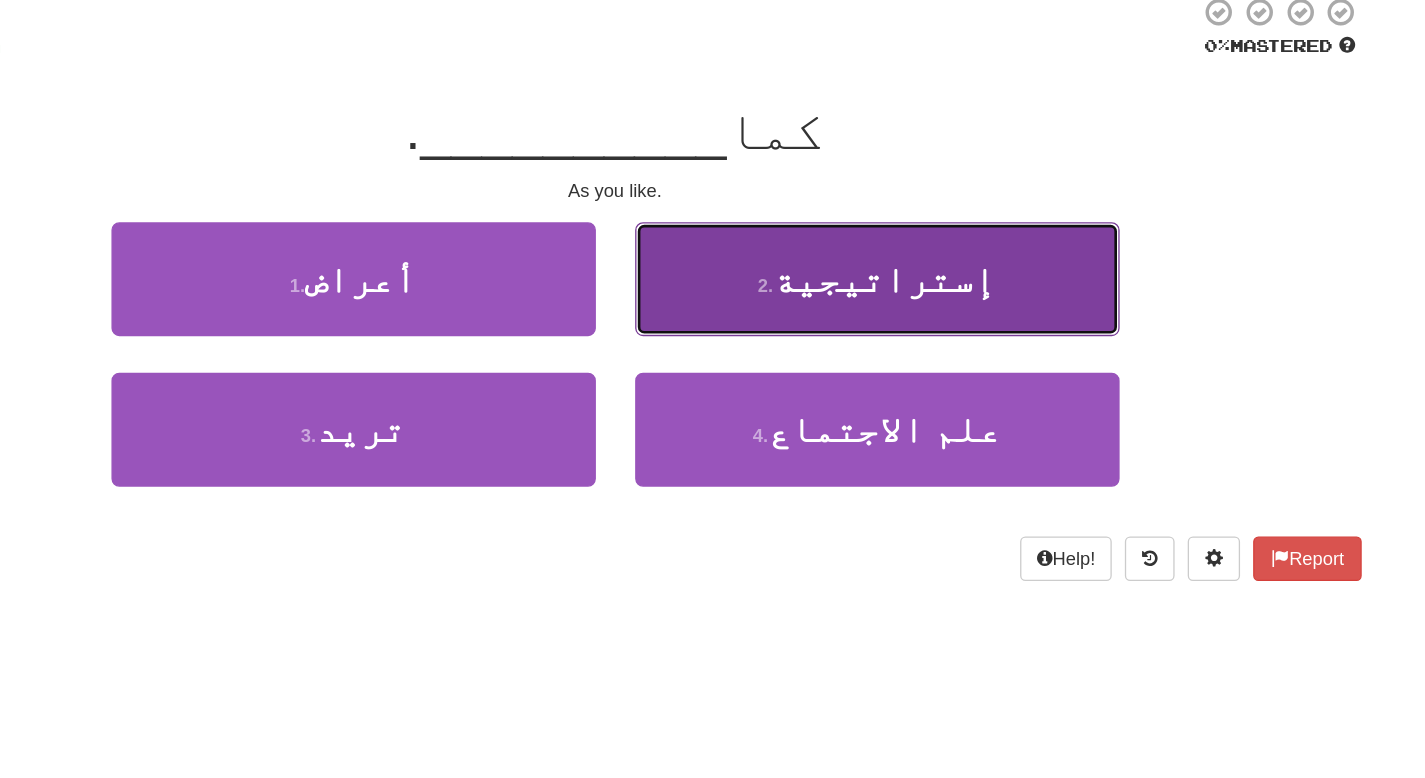 click on "إستراتيجية" at bounding box center [918, 338] 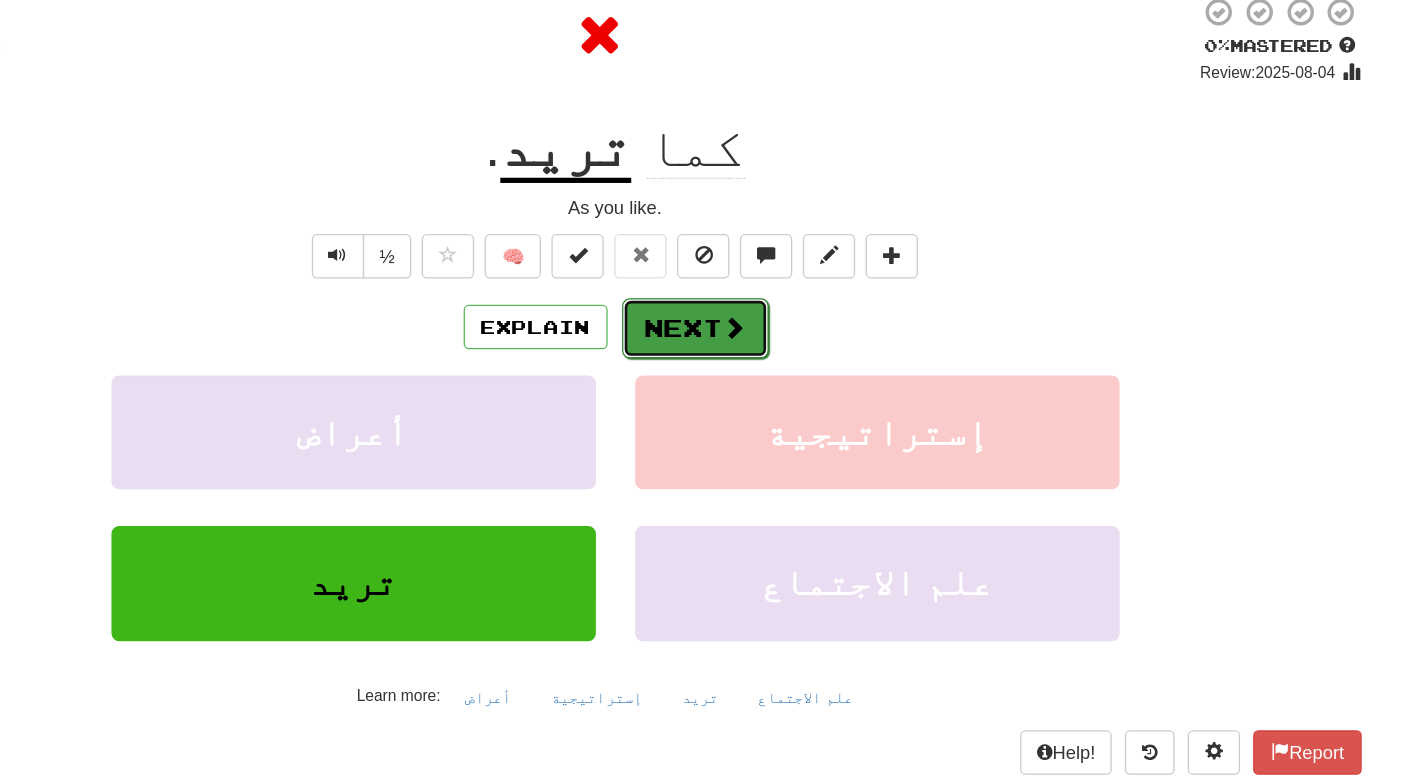 click on "Next" at bounding box center (774, 376) 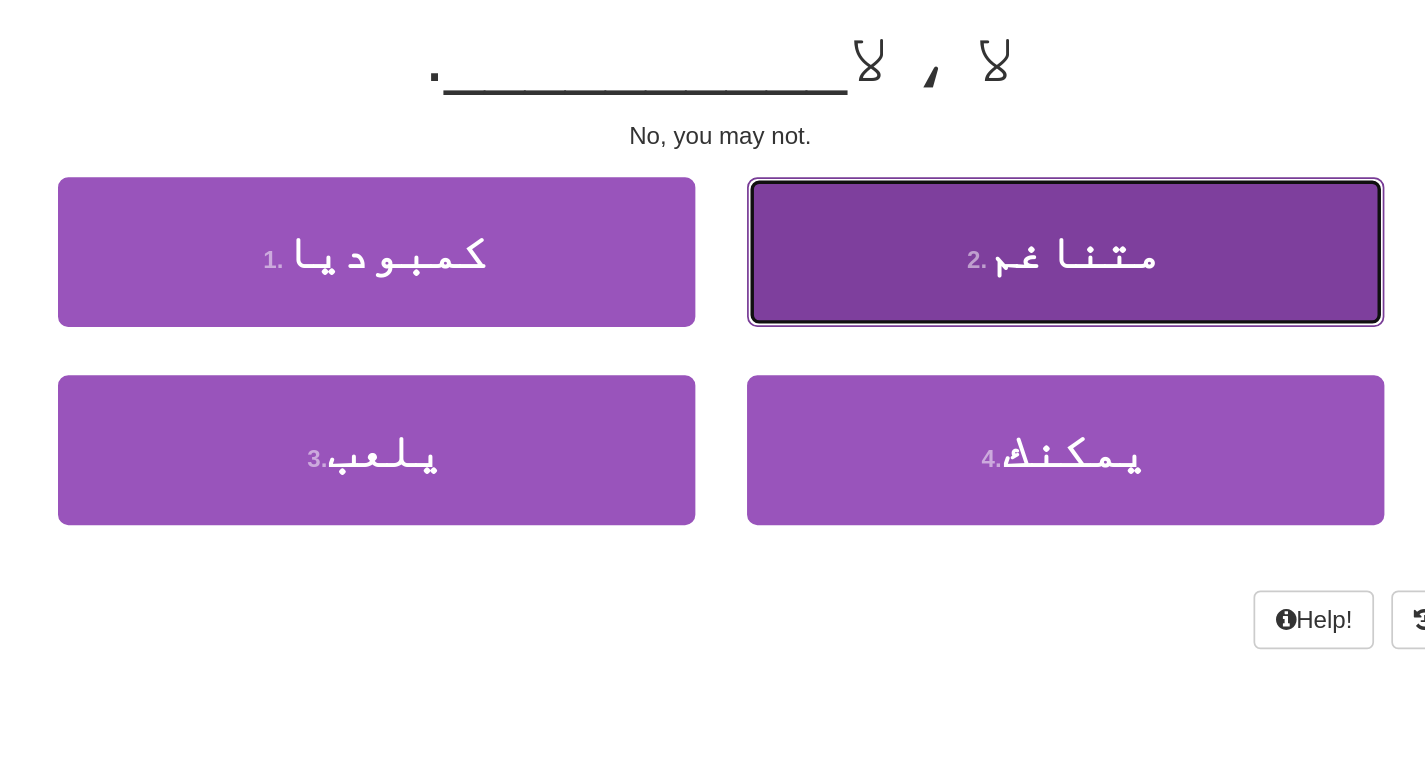 click on "متناغم" at bounding box center (918, 338) 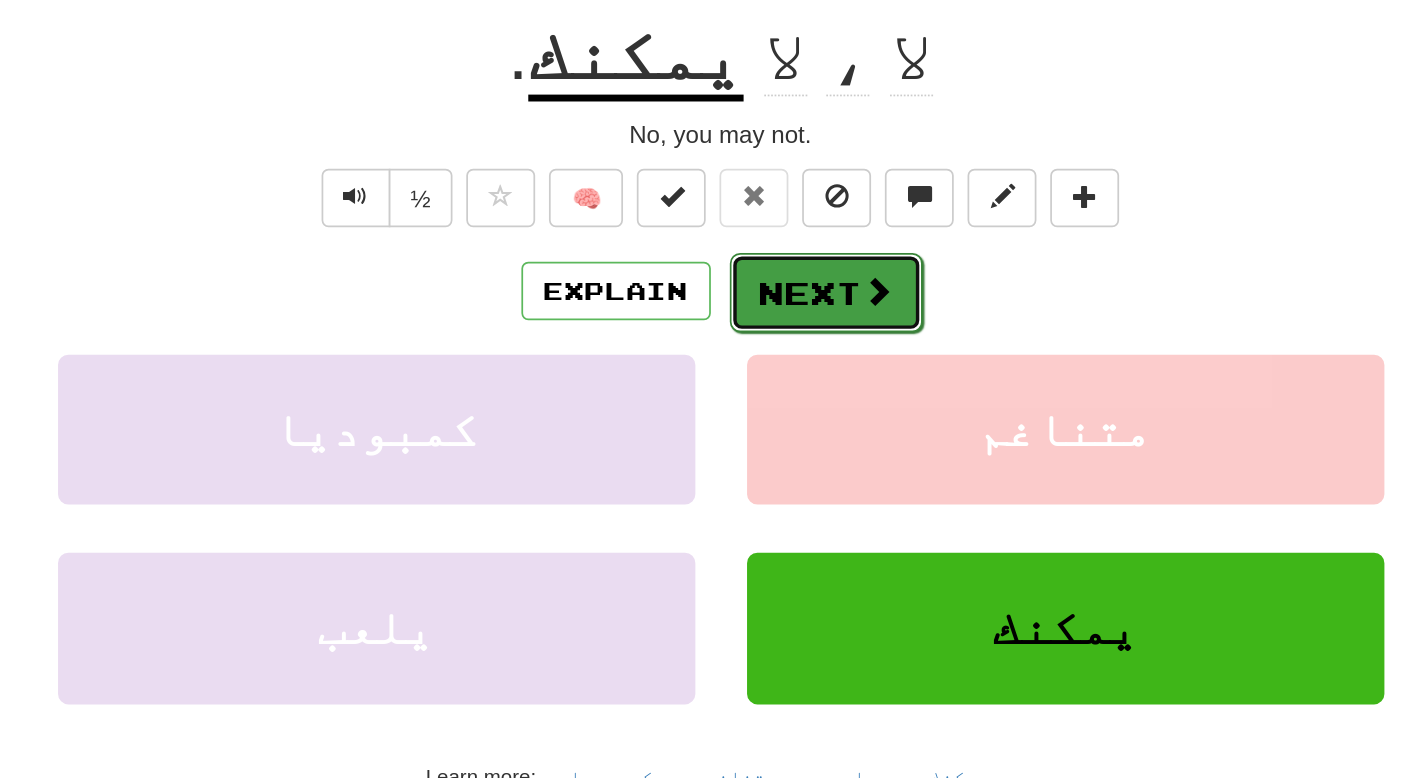 click on "Next" at bounding box center [774, 362] 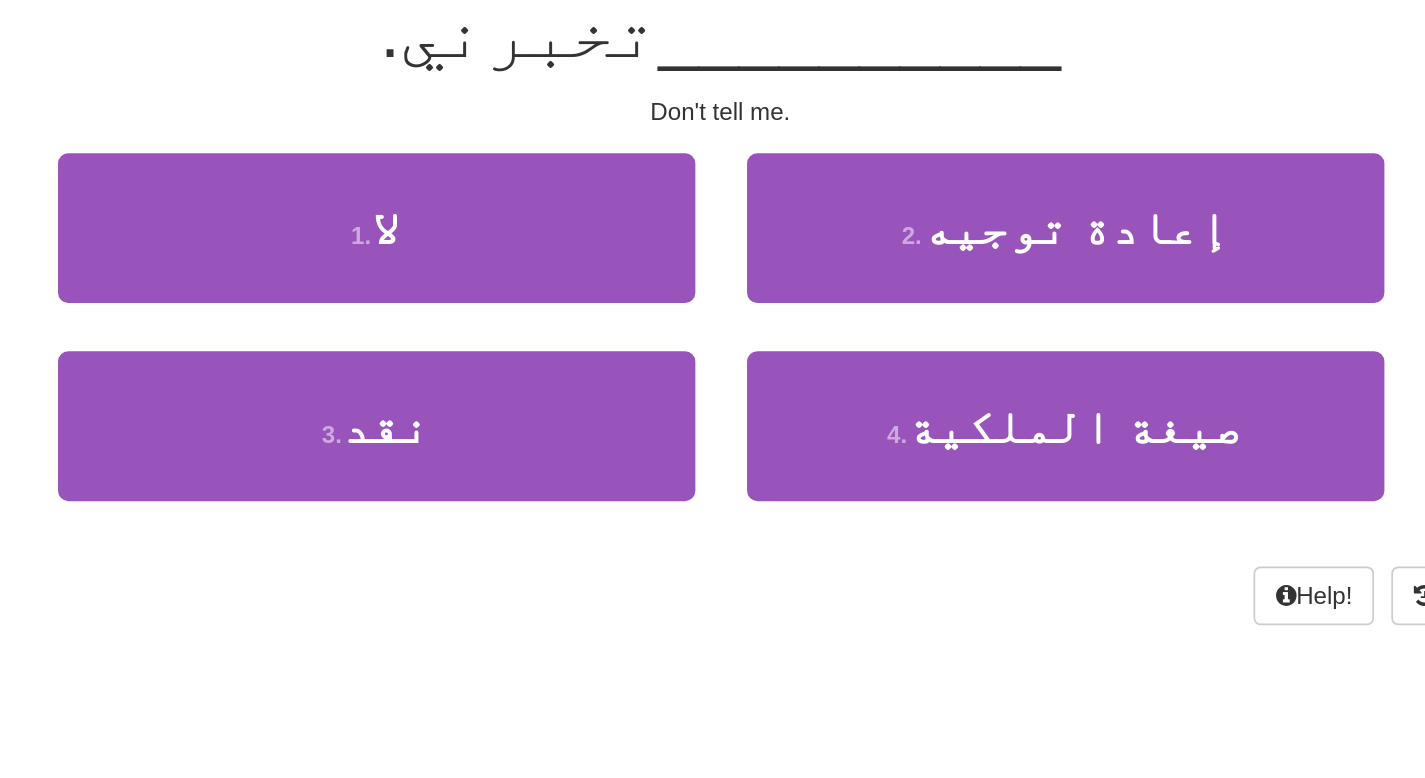 scroll, scrollTop: 0, scrollLeft: 0, axis: both 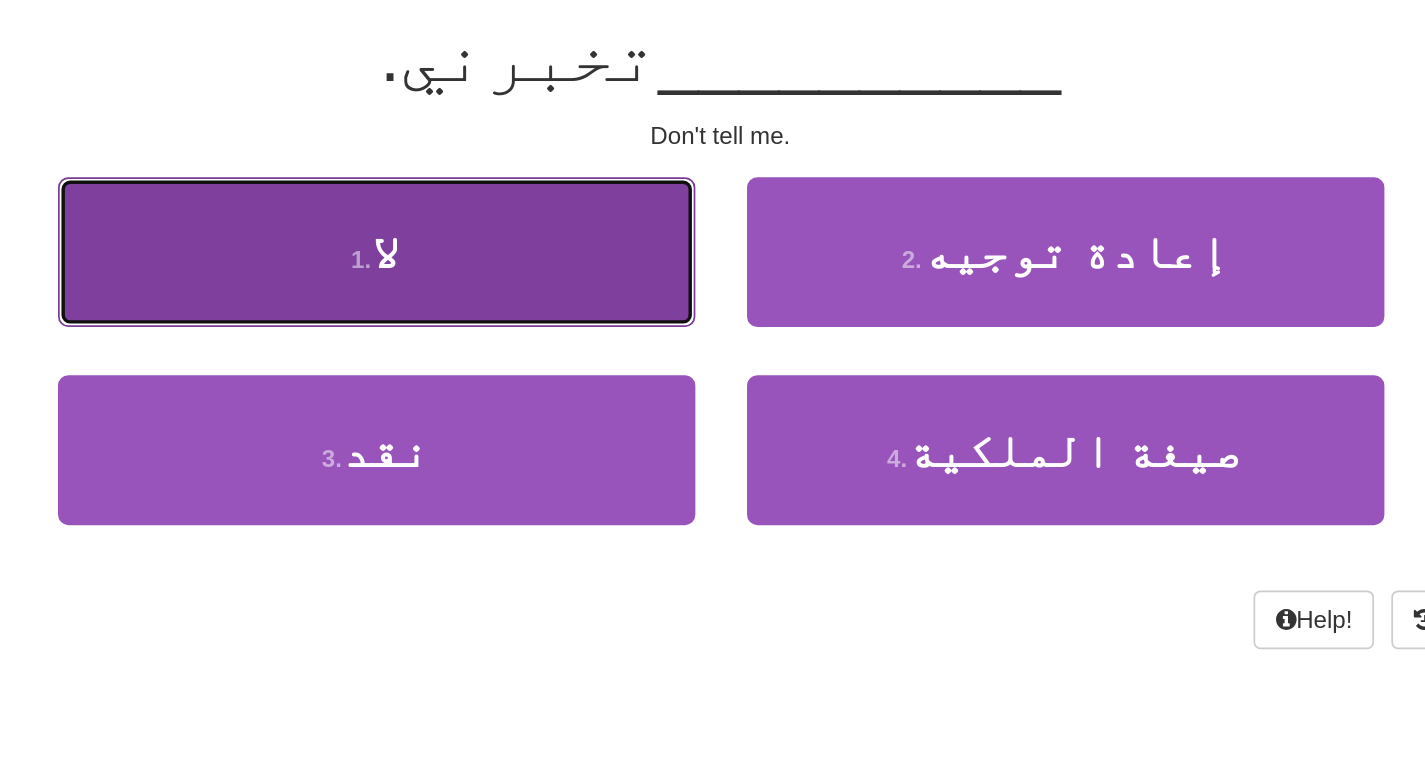 click on "1 .  لا" at bounding box center [513, 338] 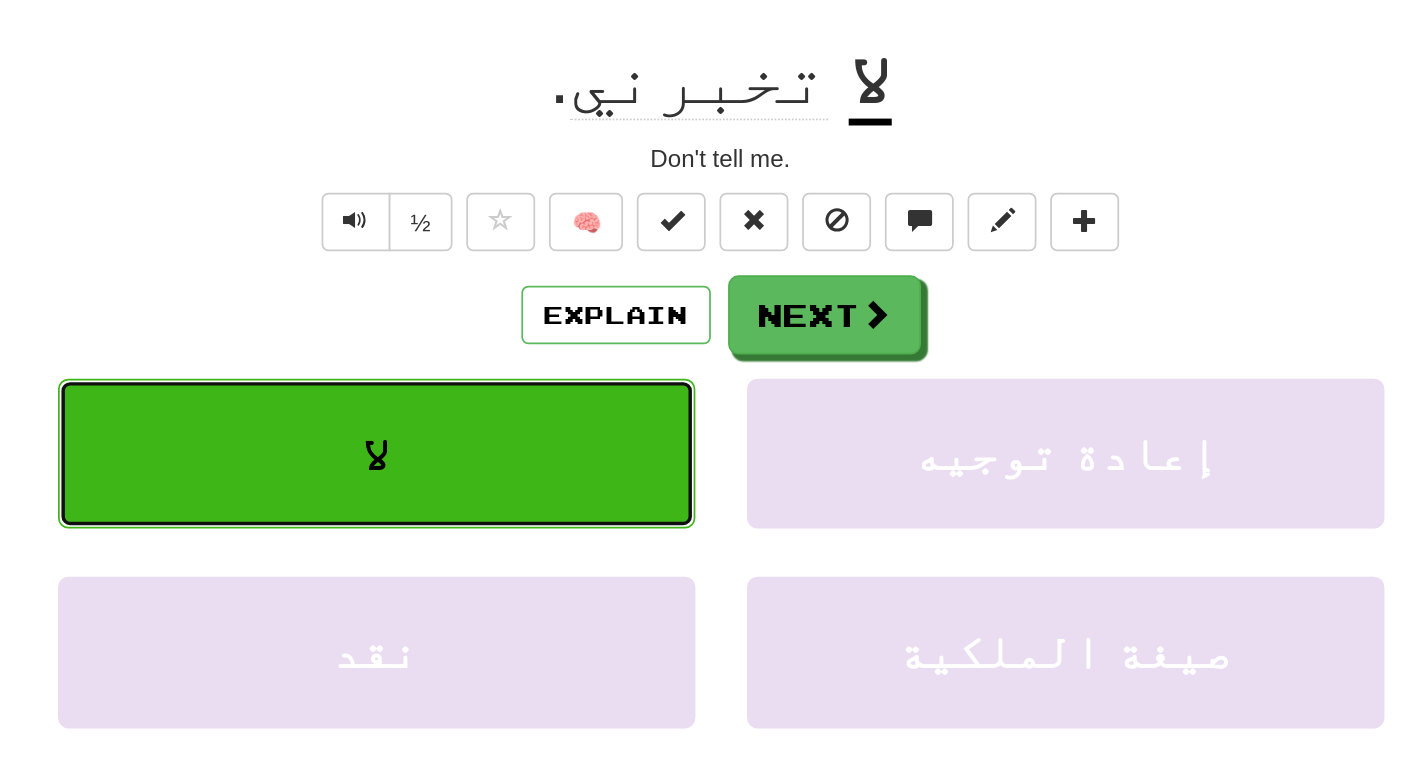 scroll, scrollTop: 14, scrollLeft: 0, axis: vertical 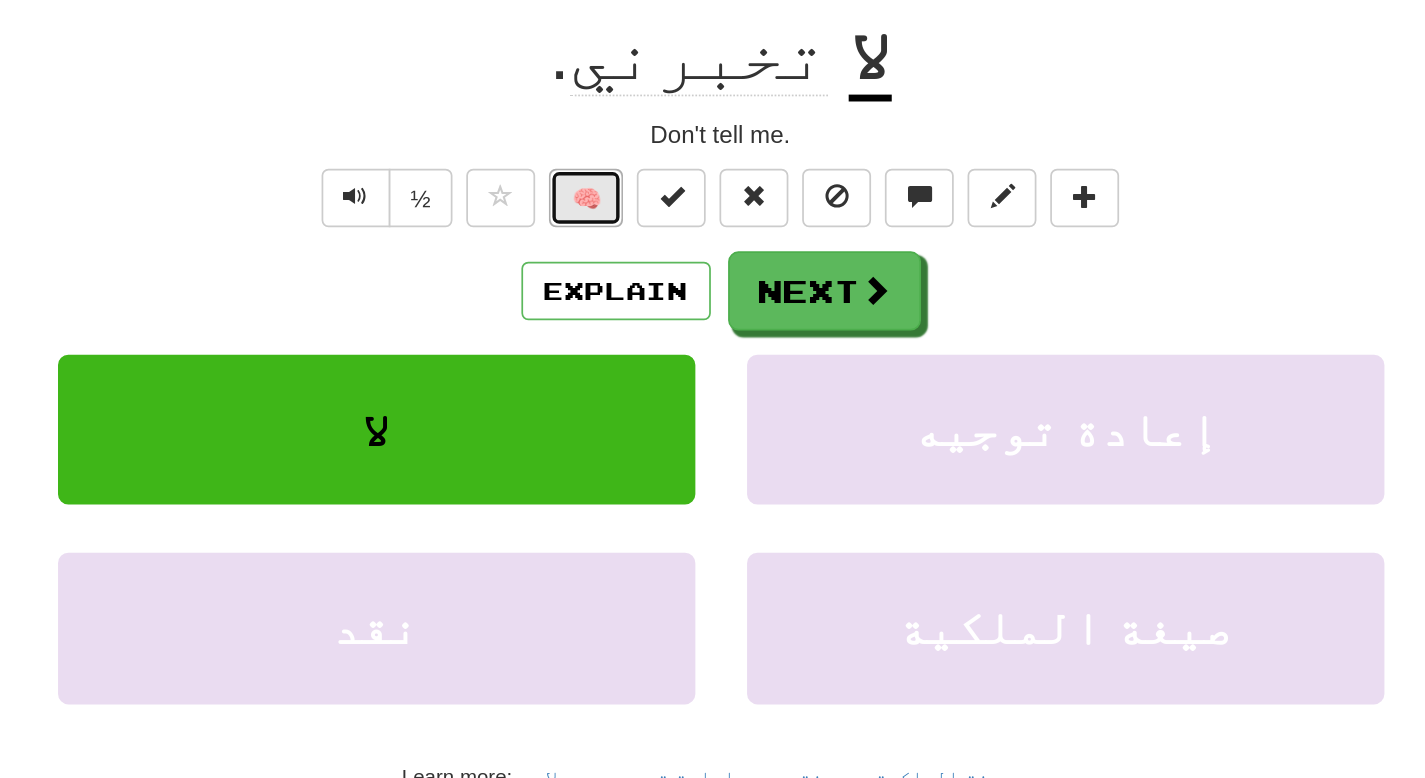 click on "🧠" at bounding box center [634, 307] 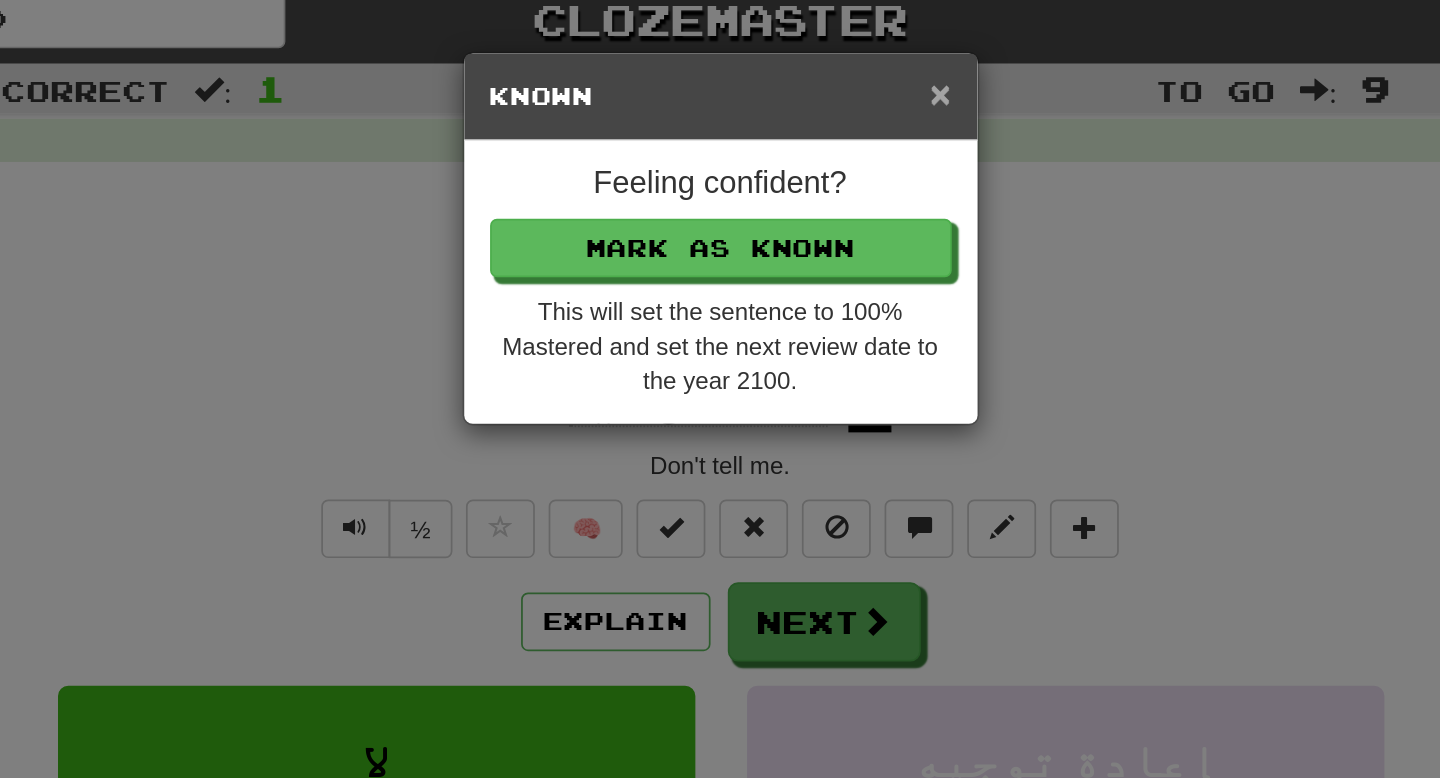click on "×" at bounding box center (840, 54) 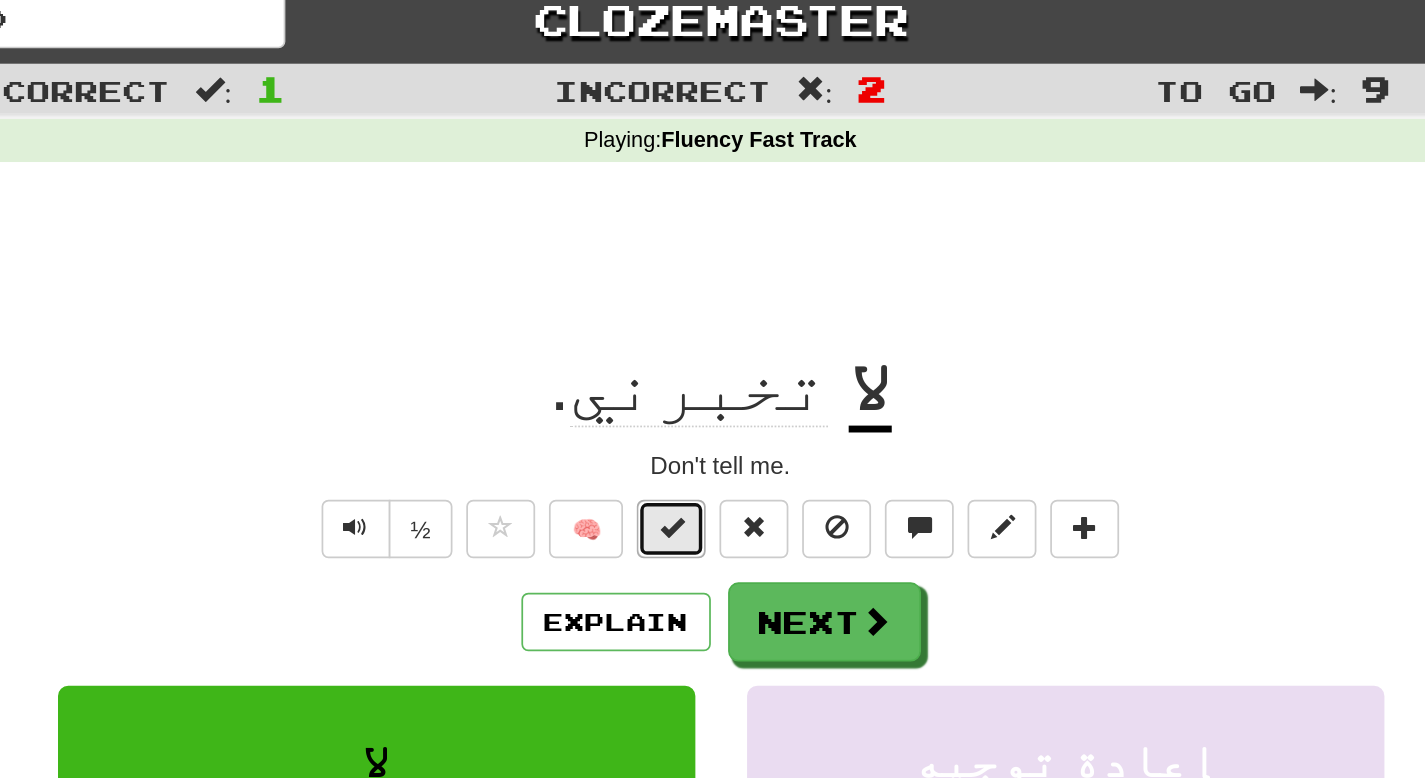 click at bounding box center (684, 307) 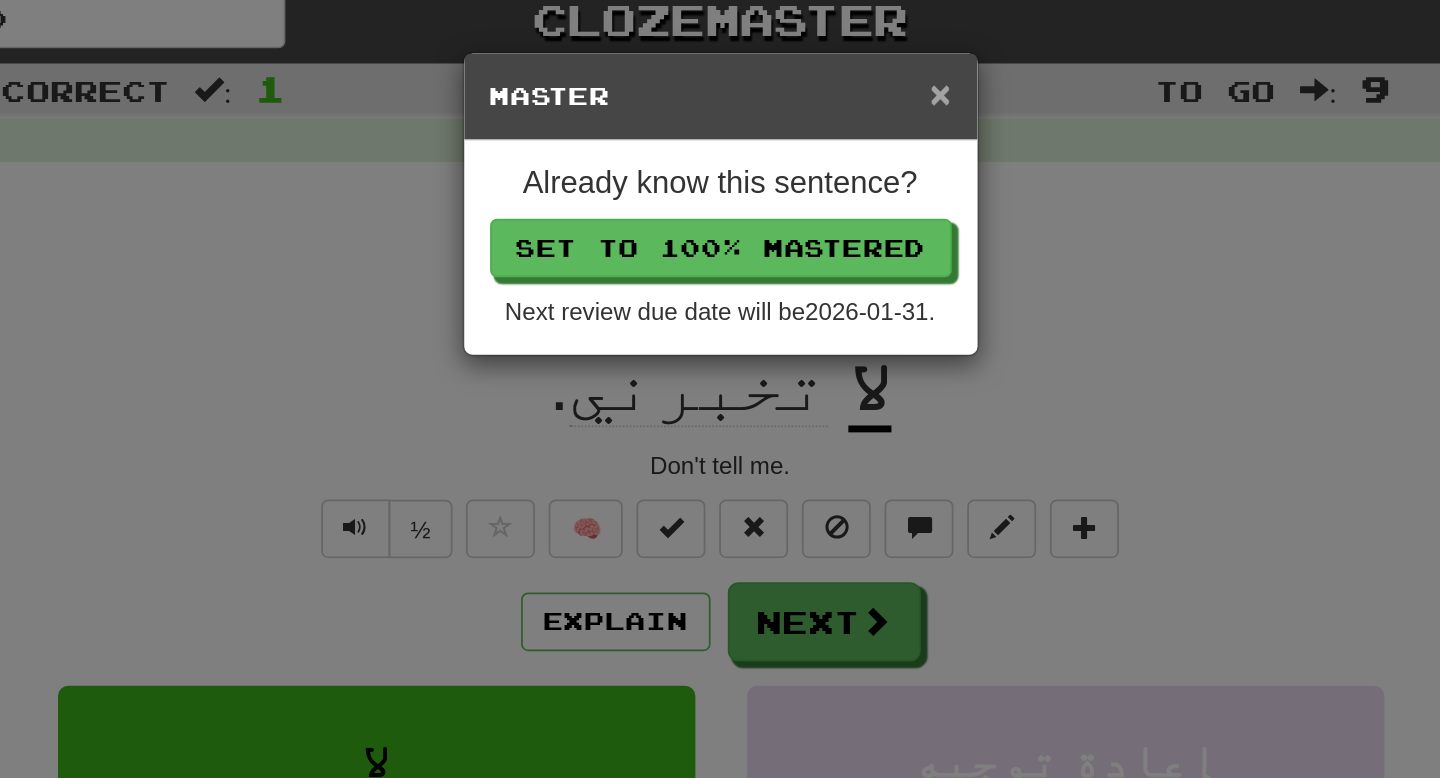click on "×" at bounding box center (840, 54) 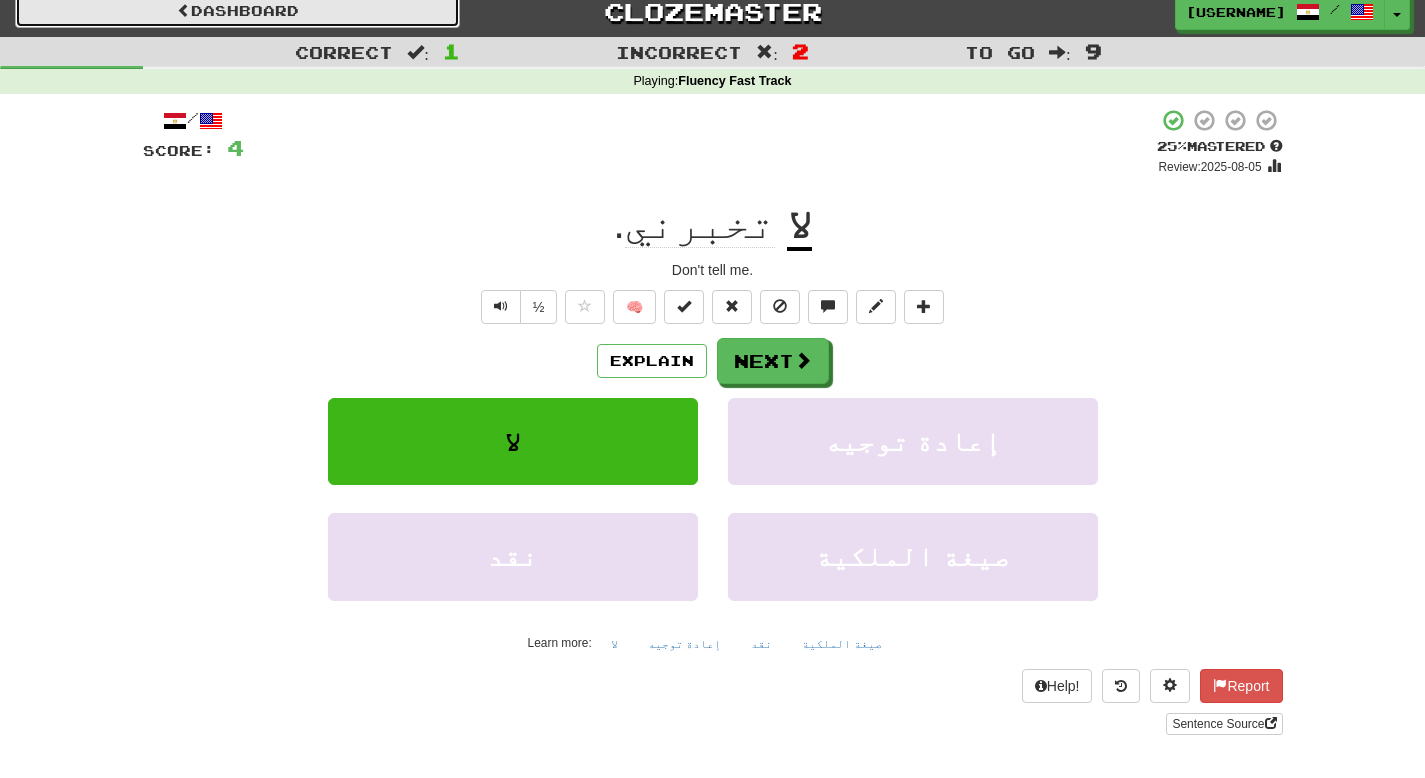 click on "Dashboard" at bounding box center [237, 11] 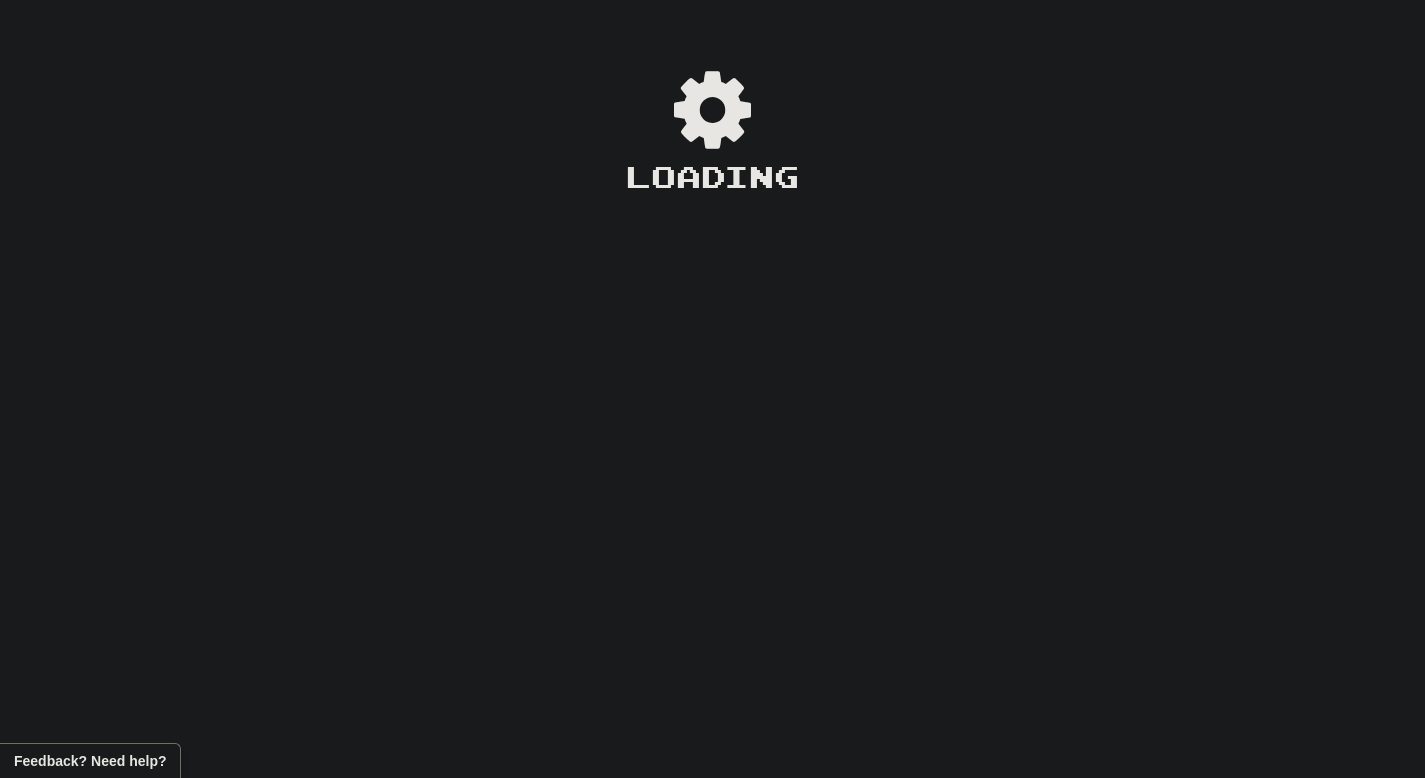 scroll, scrollTop: 0, scrollLeft: 0, axis: both 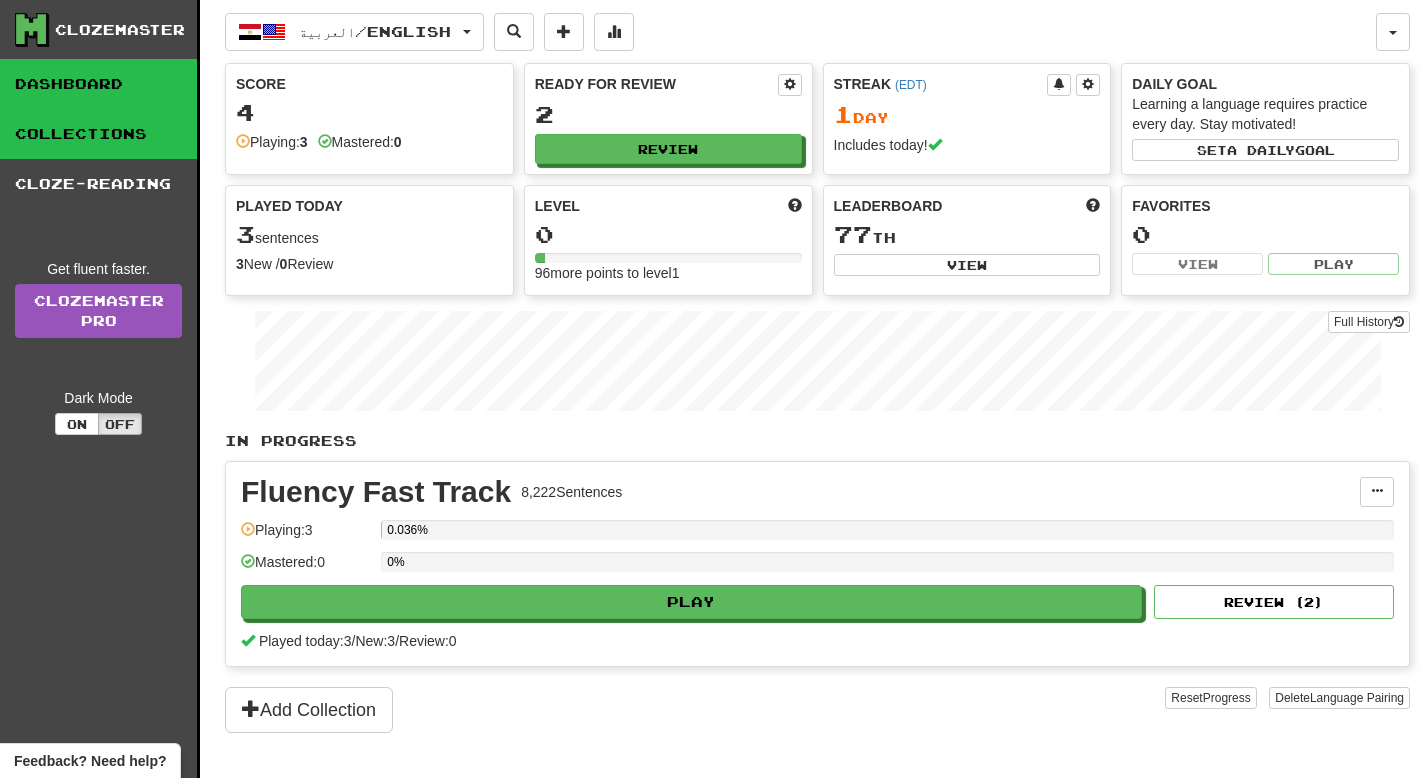 click on "Collections" at bounding box center (98, 134) 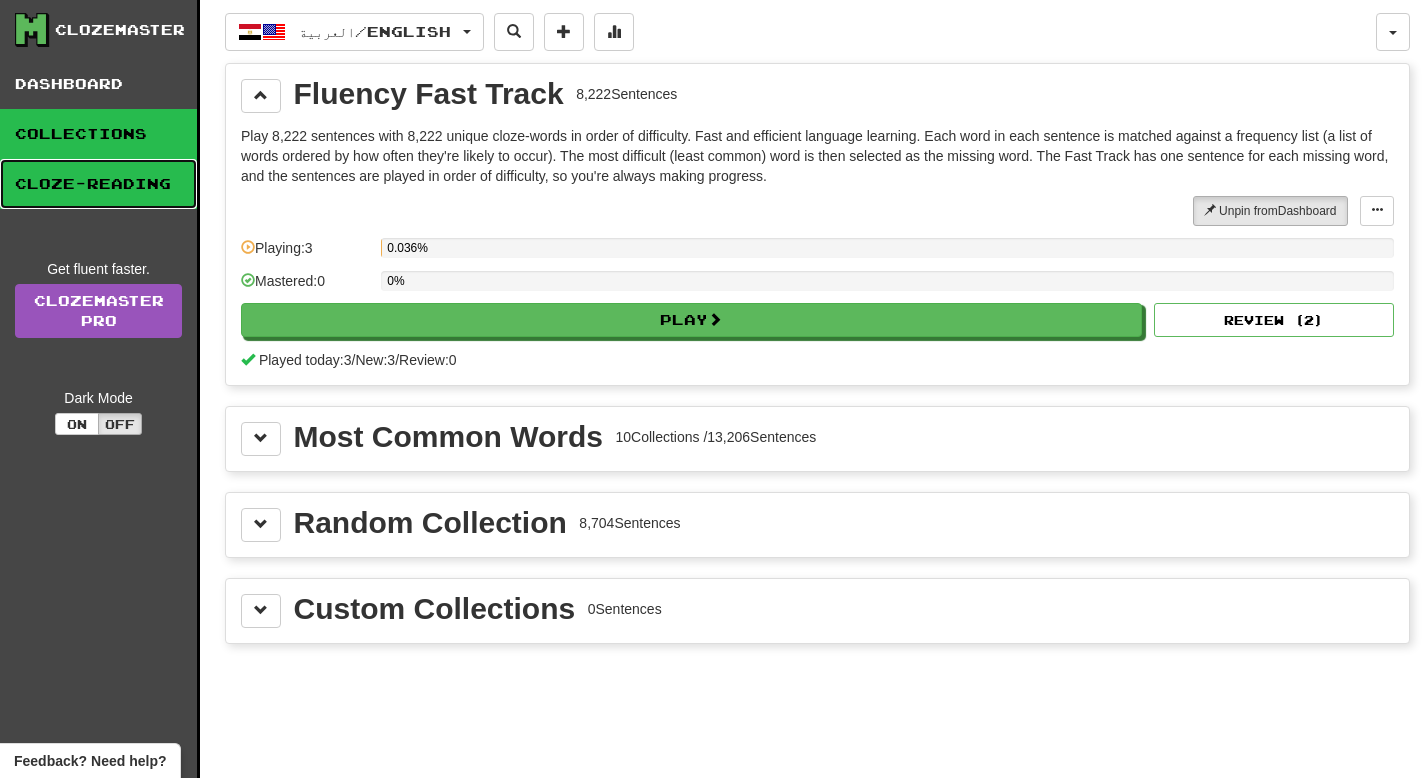 click on "Cloze-Reading" at bounding box center (98, 184) 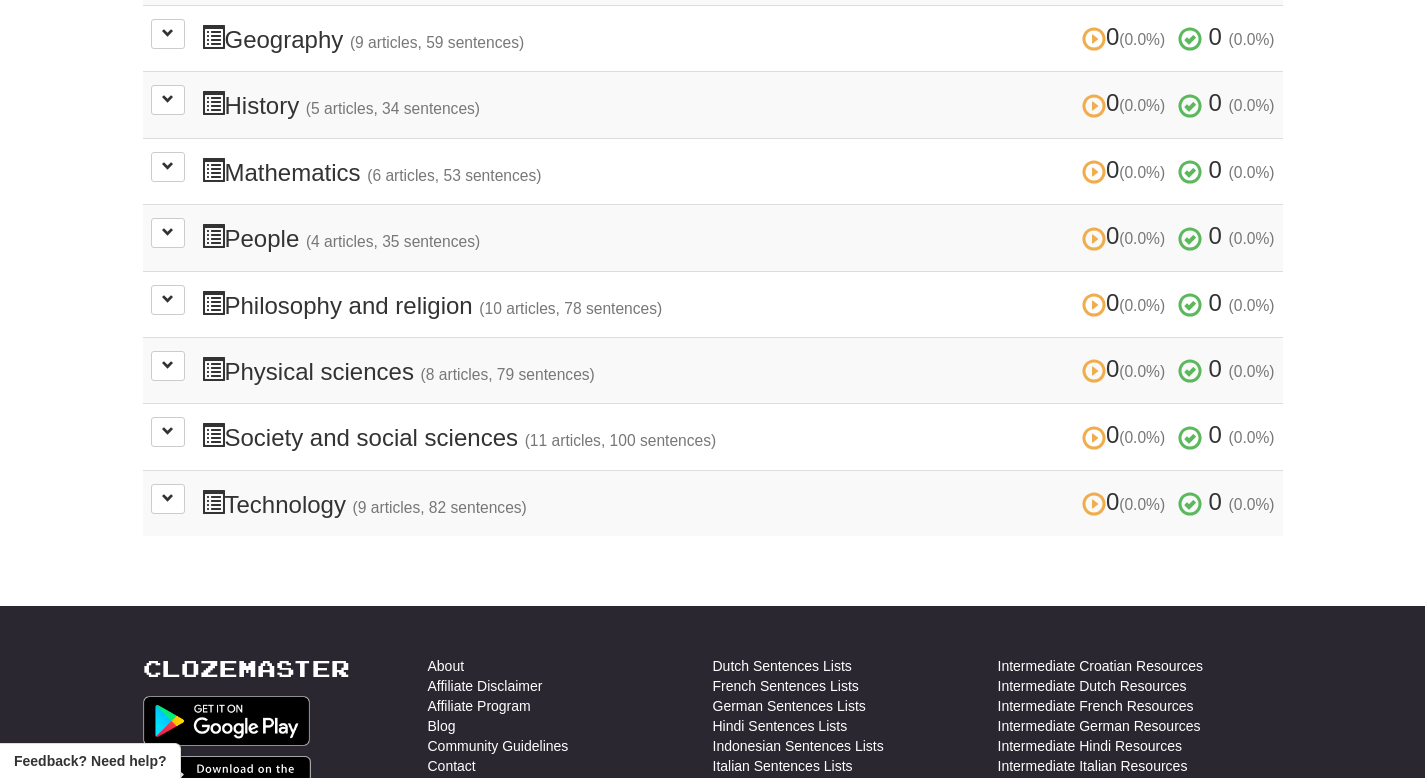 scroll, scrollTop: 731, scrollLeft: 0, axis: vertical 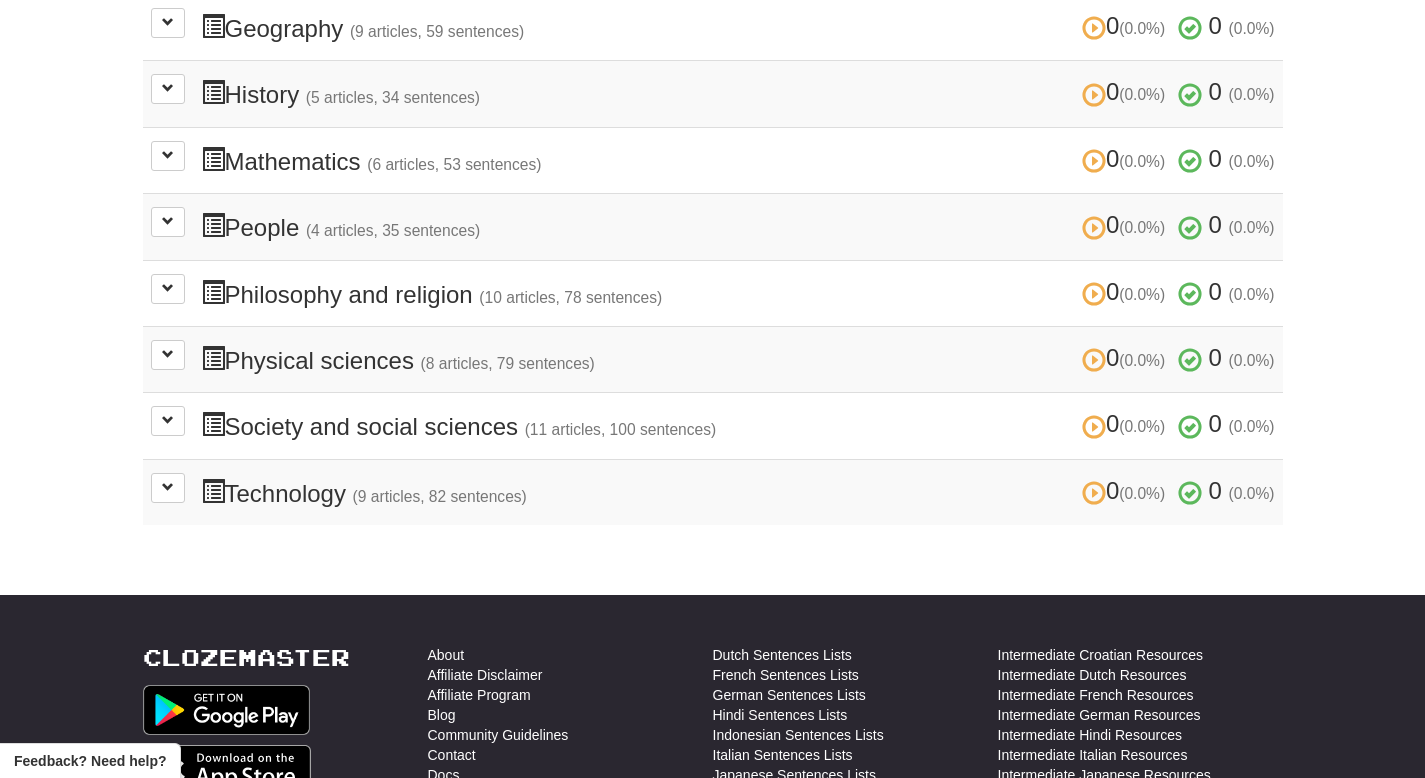 click on "0
(0.0%)
0
(0.0%)
People
(4 articles, 35 sentences)
0
(0.0%)
0
(0.0%)" at bounding box center (738, 226) 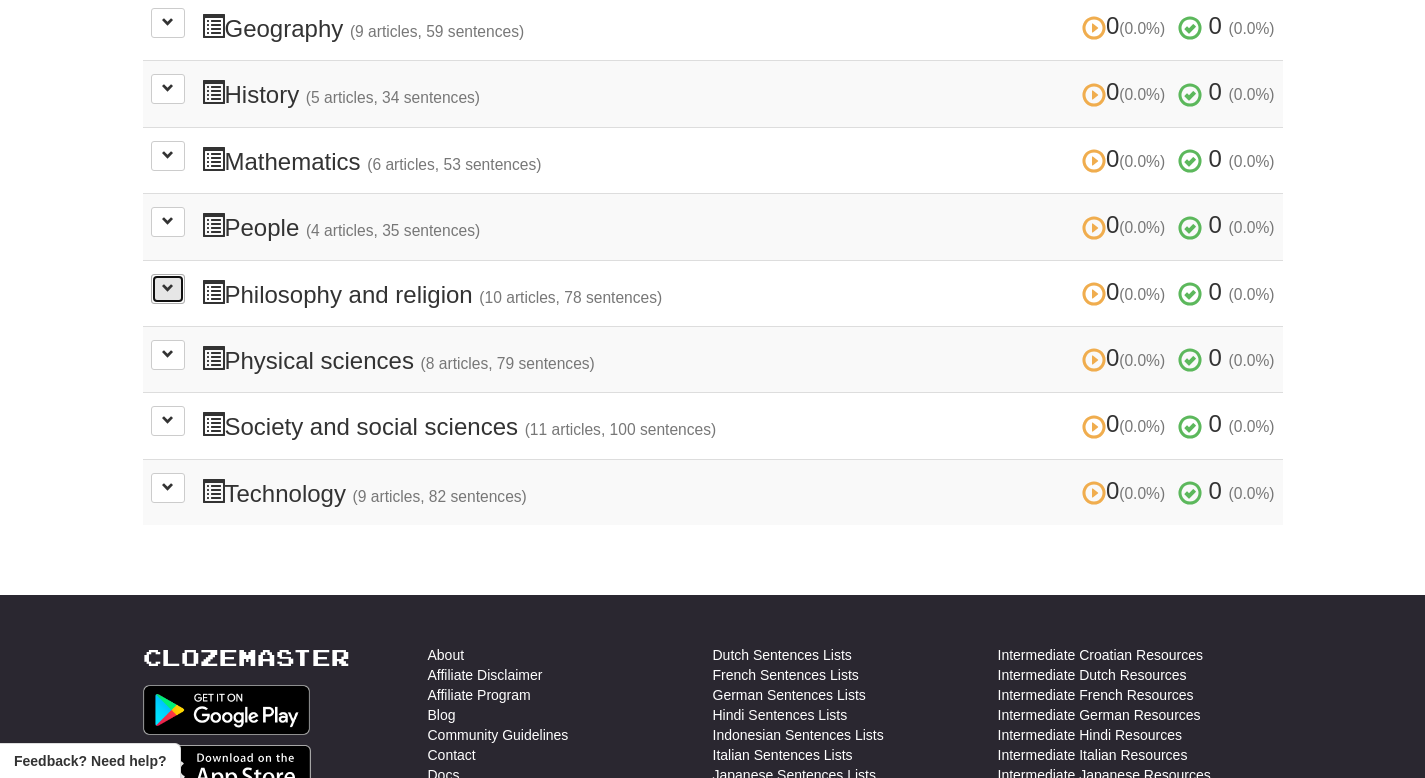 click at bounding box center (168, 288) 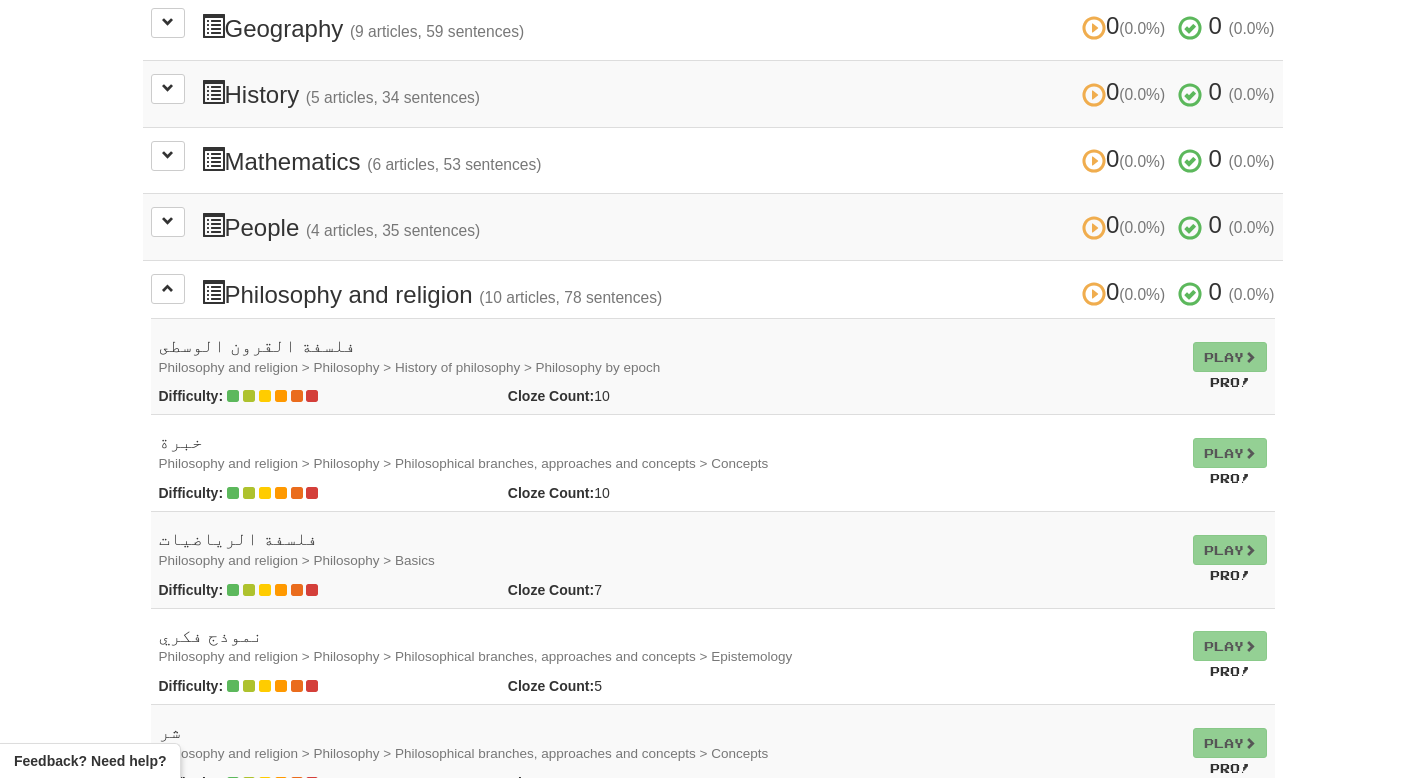 click on "Play
Pro!" at bounding box center [1230, 366] 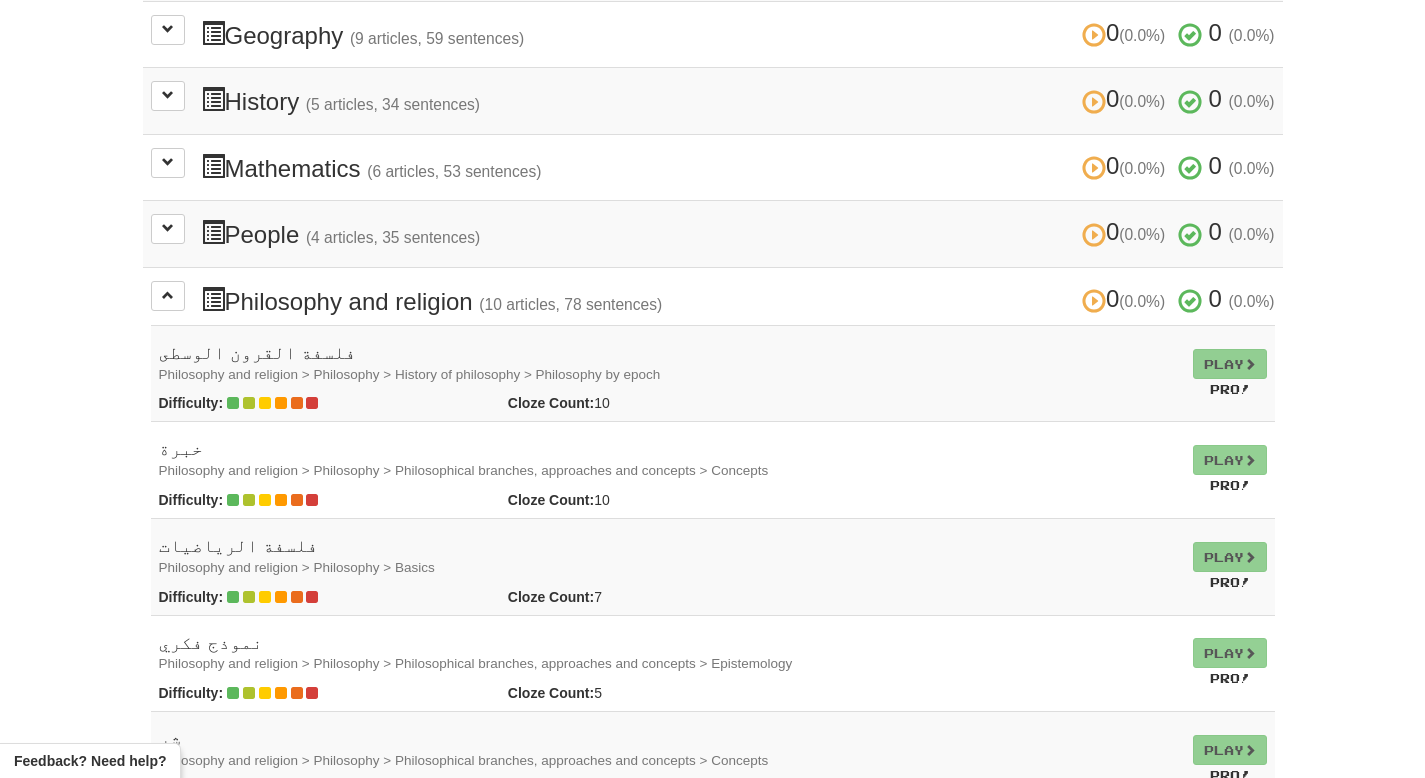 scroll, scrollTop: 703, scrollLeft: 0, axis: vertical 